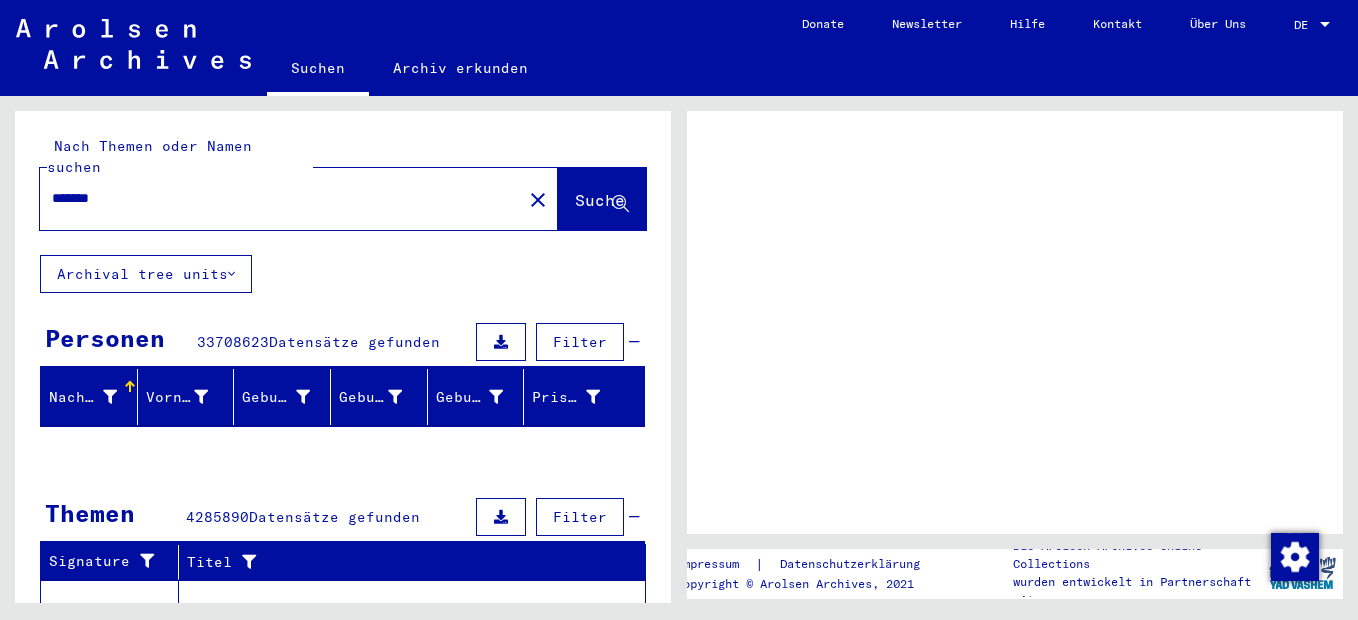 scroll, scrollTop: 0, scrollLeft: 0, axis: both 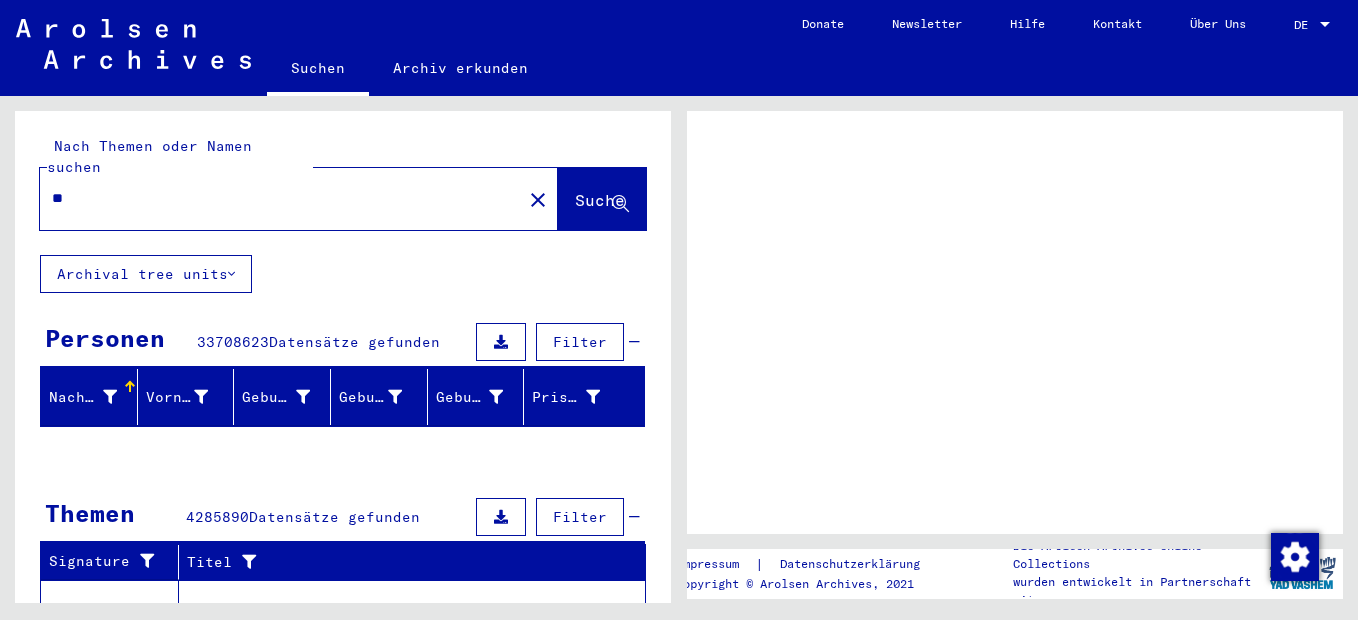type on "*" 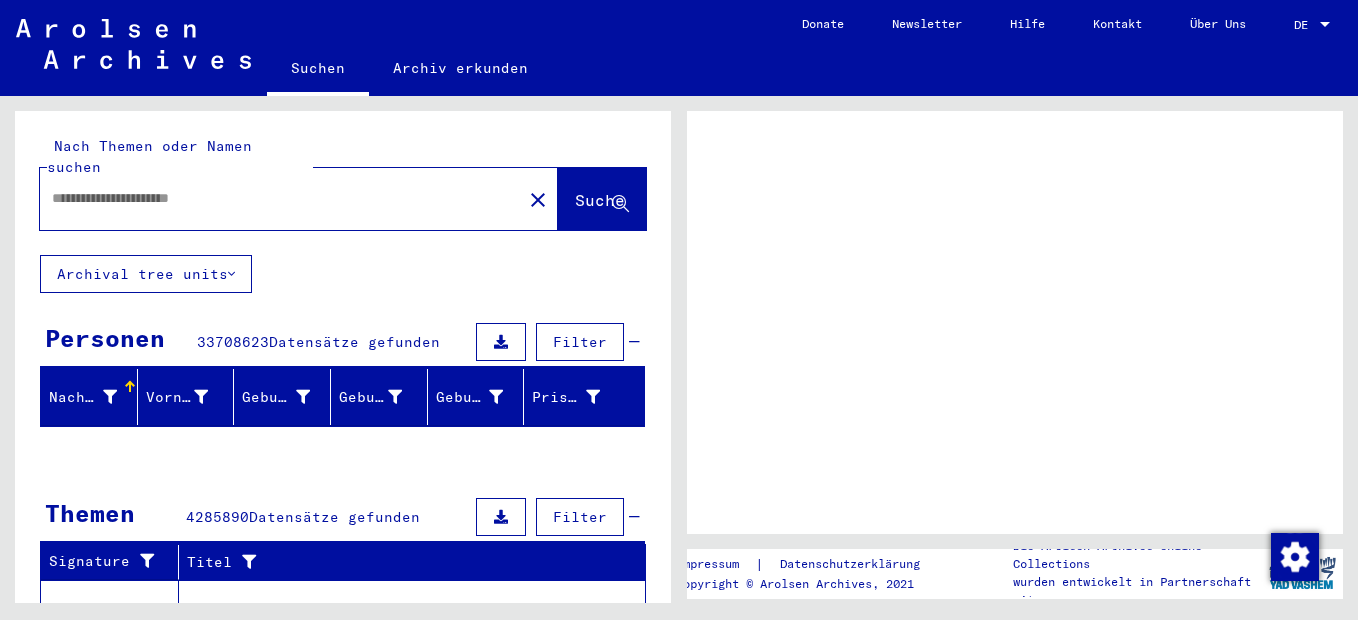 type on "*" 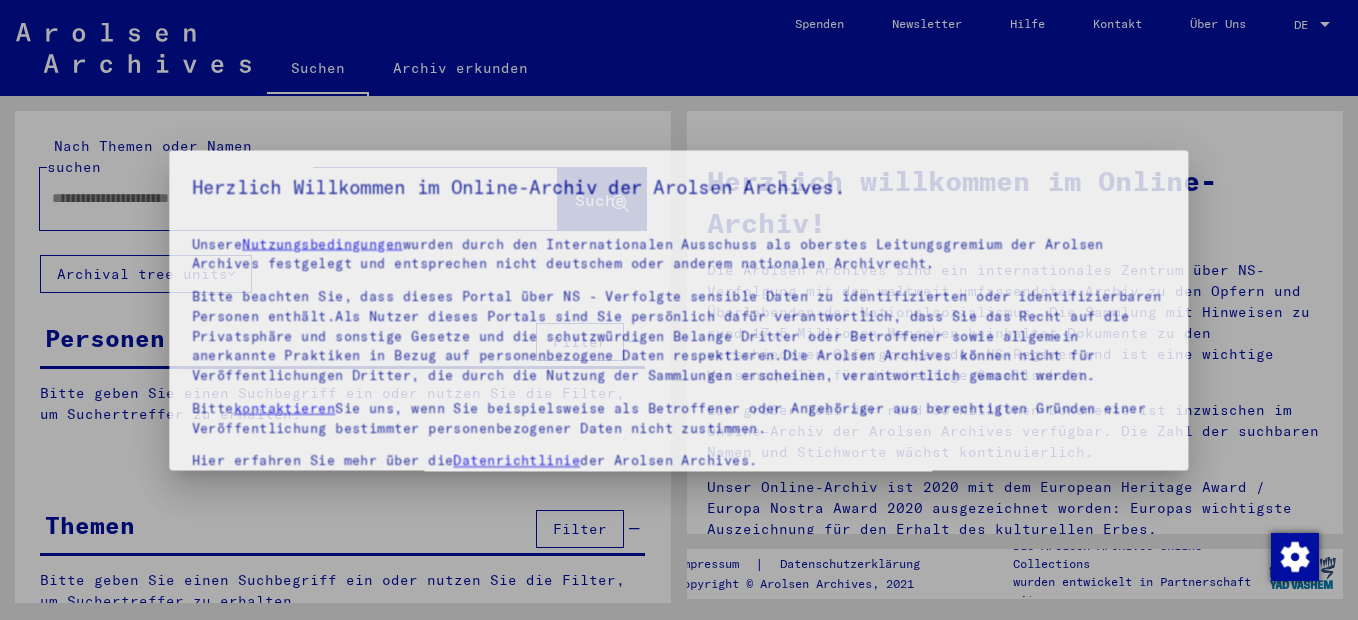 type on "*******" 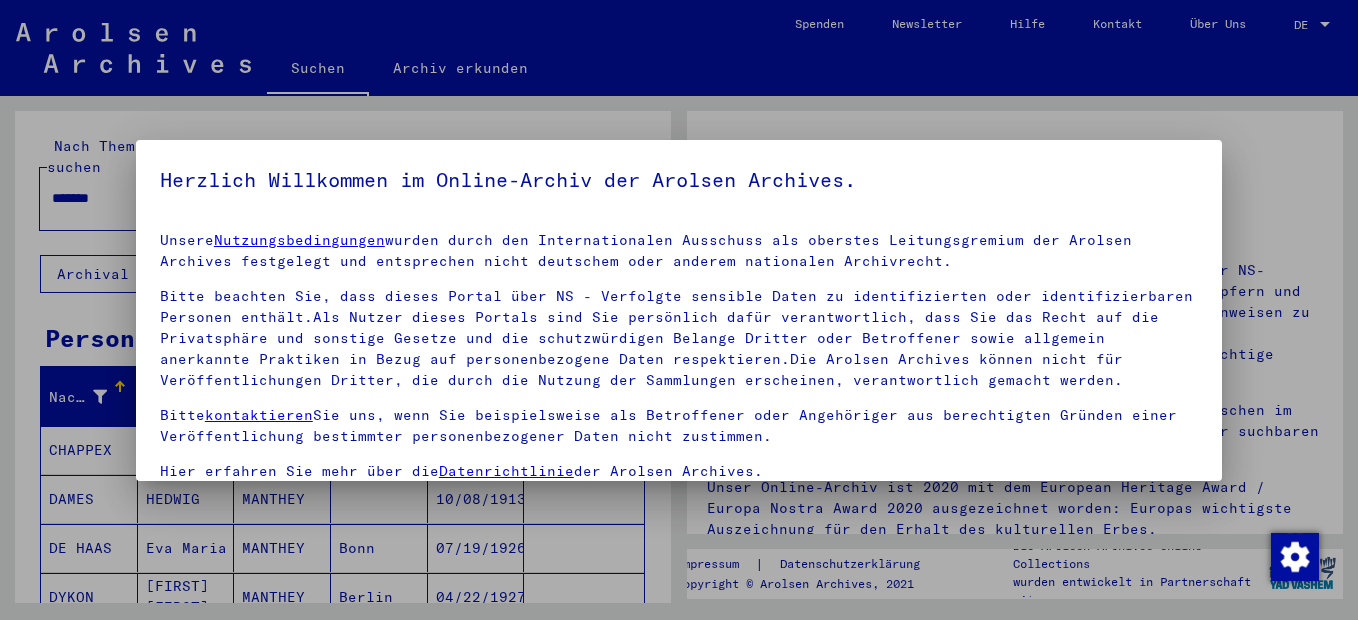 scroll, scrollTop: 162, scrollLeft: 0, axis: vertical 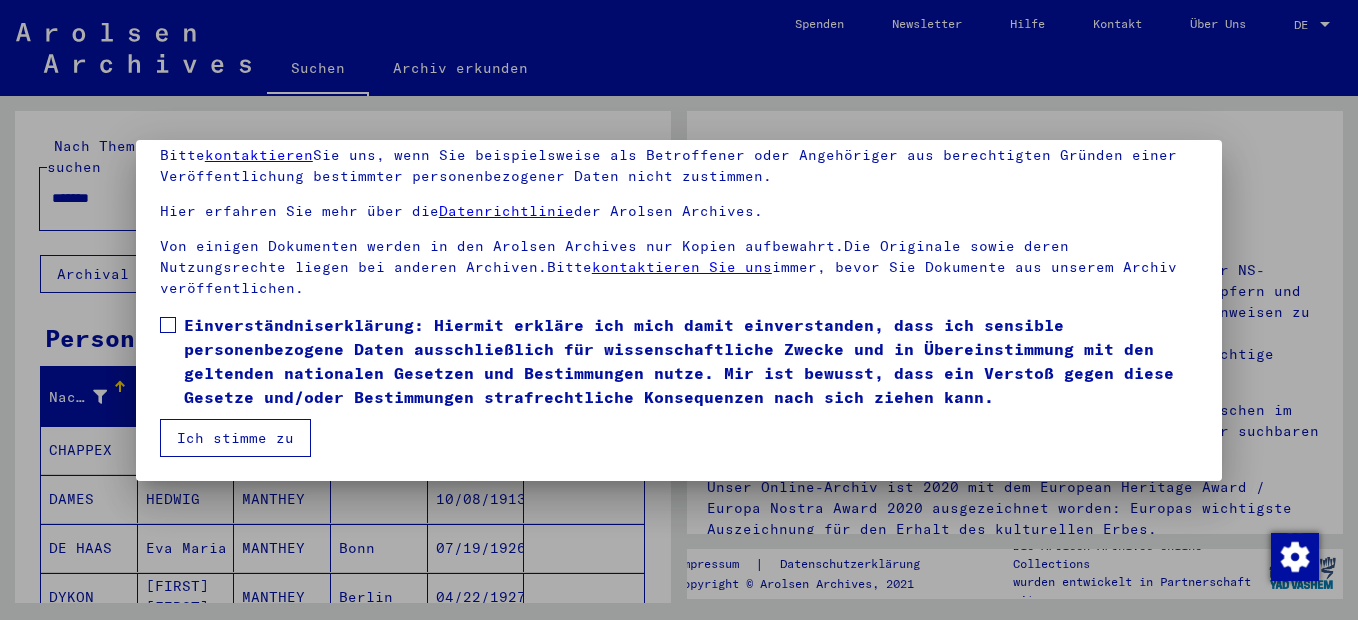 click at bounding box center [168, 325] 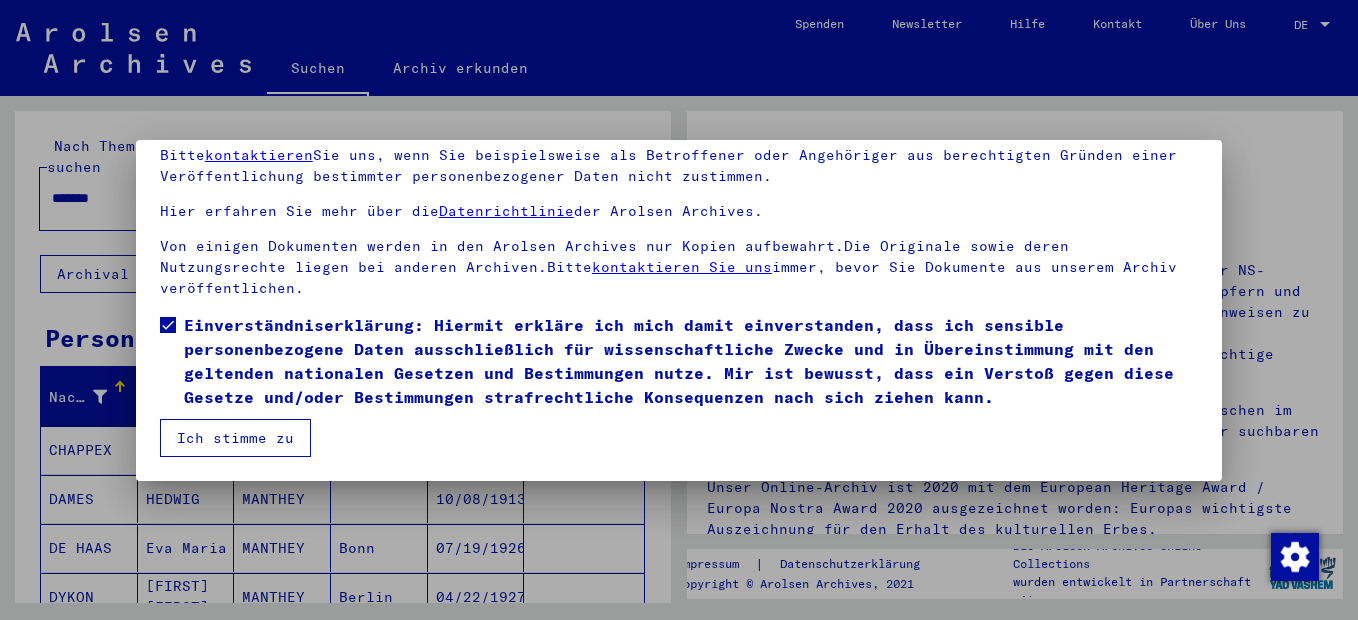 click on "Ich stimme zu" at bounding box center (235, 438) 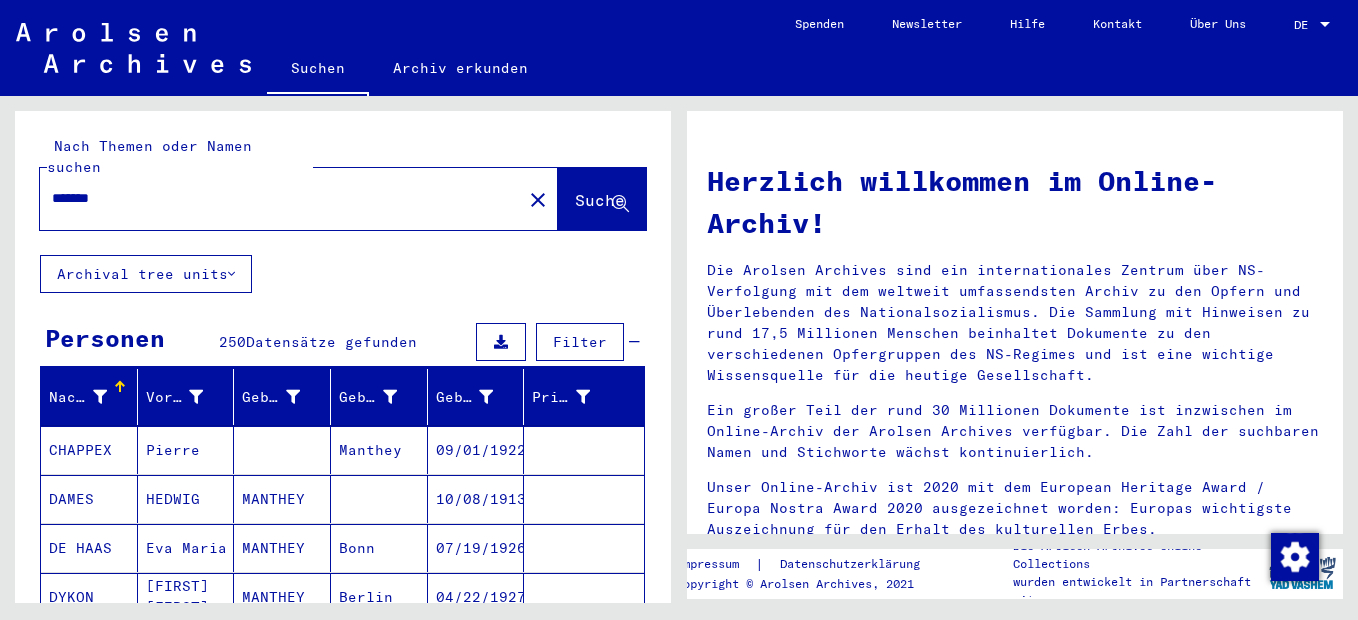 click on "*******" 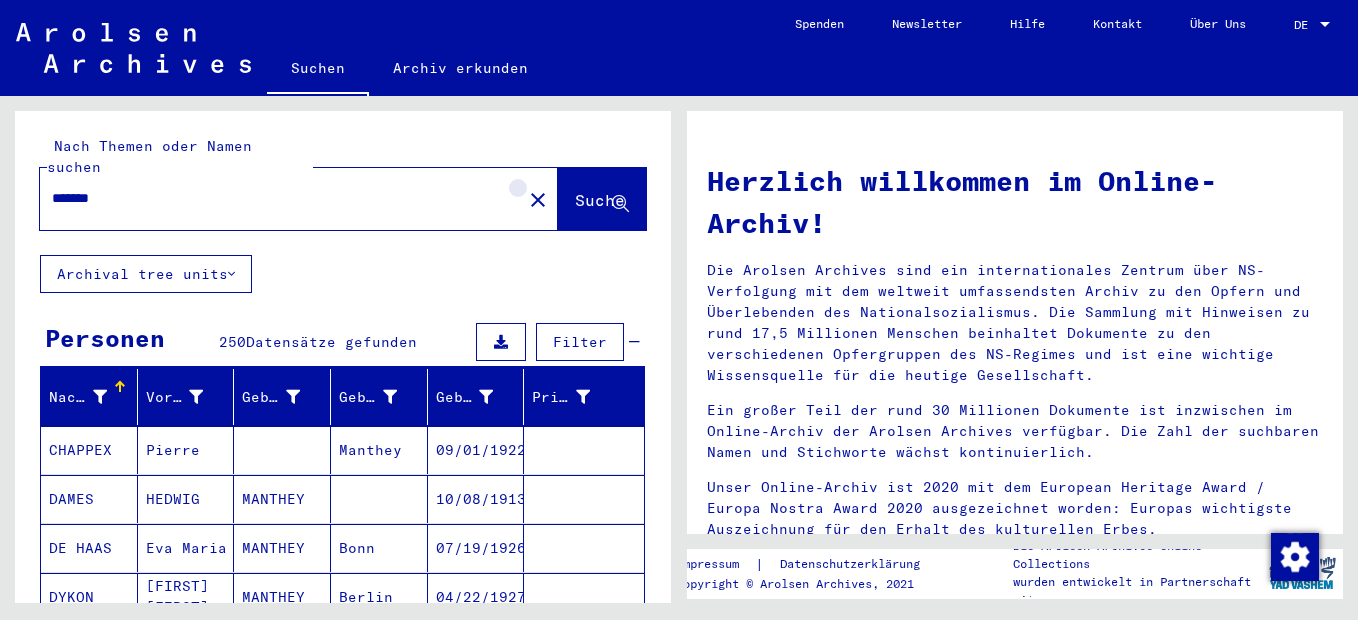 click on "close" 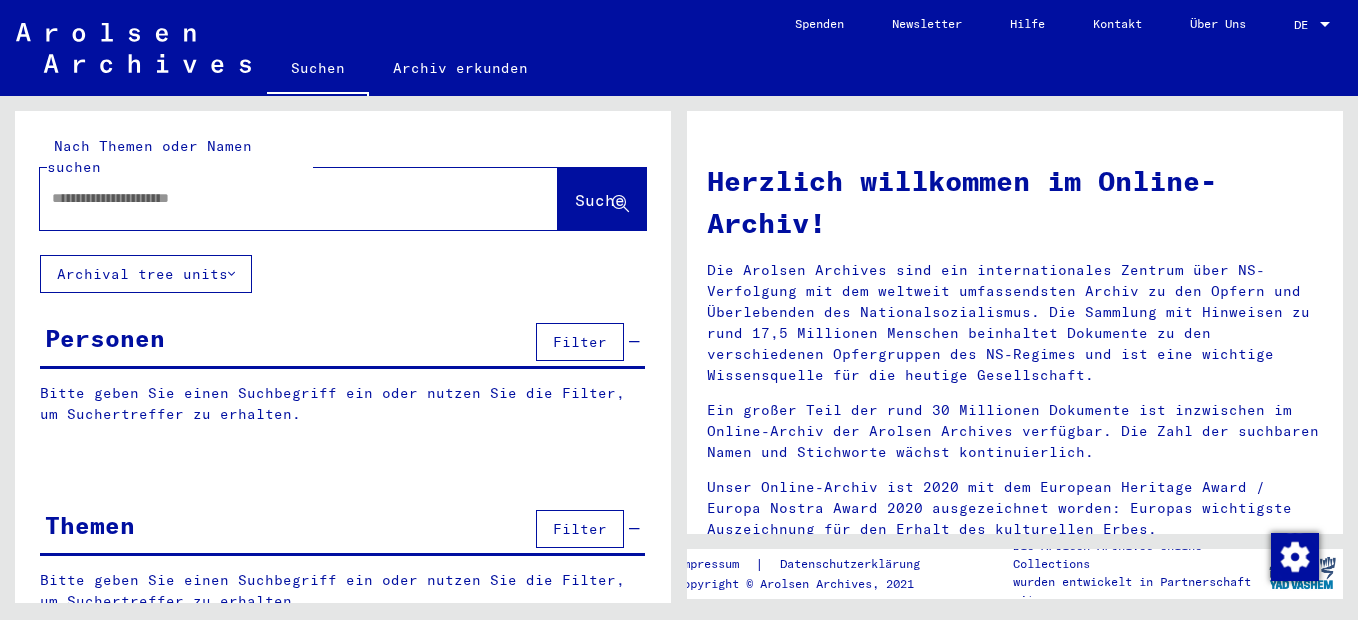click at bounding box center (275, 198) 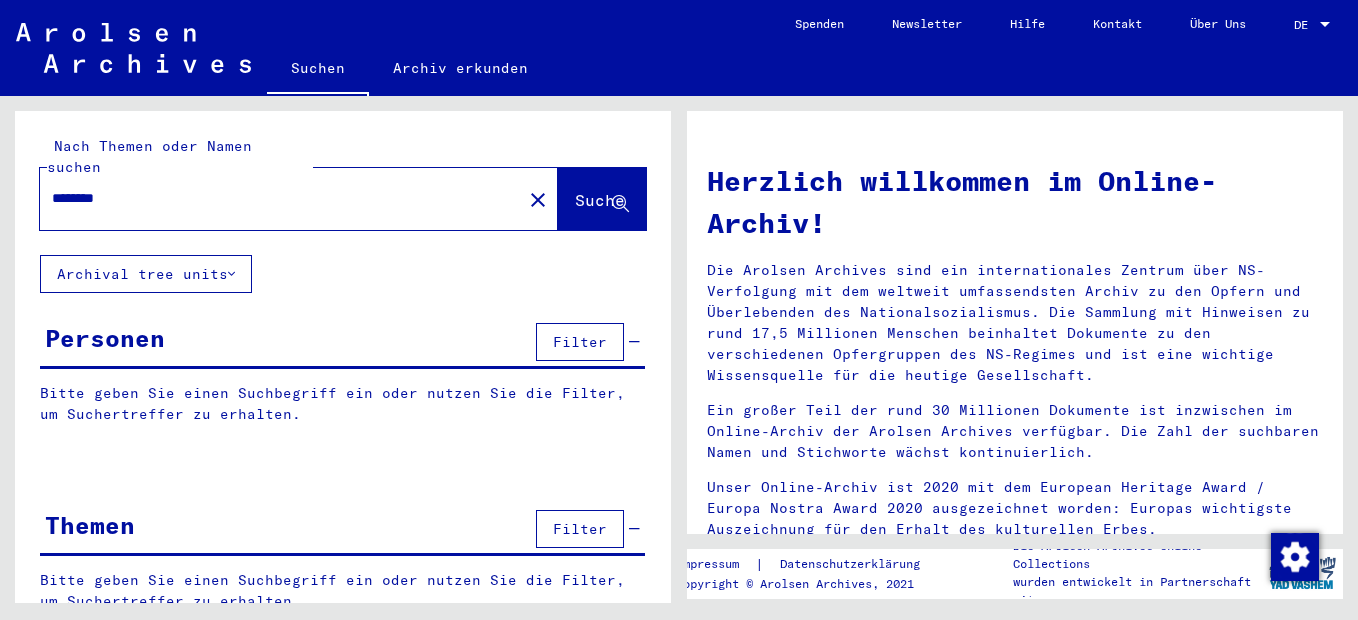 type on "********" 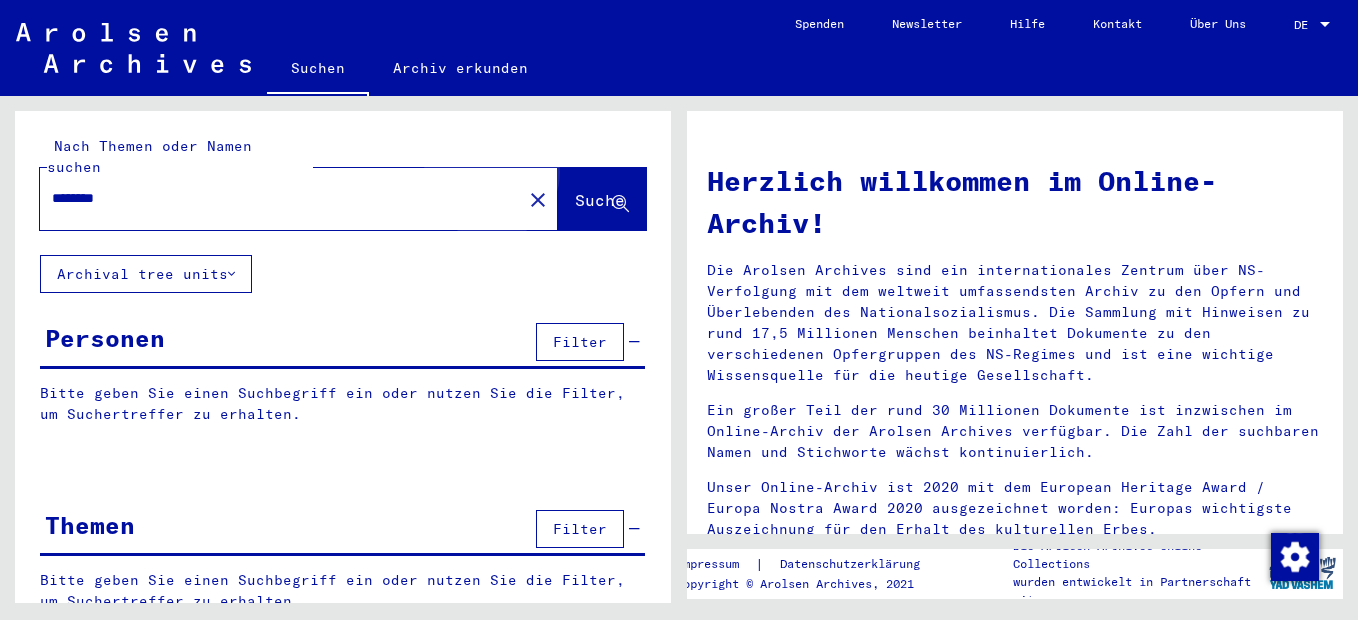 click on "Suche" 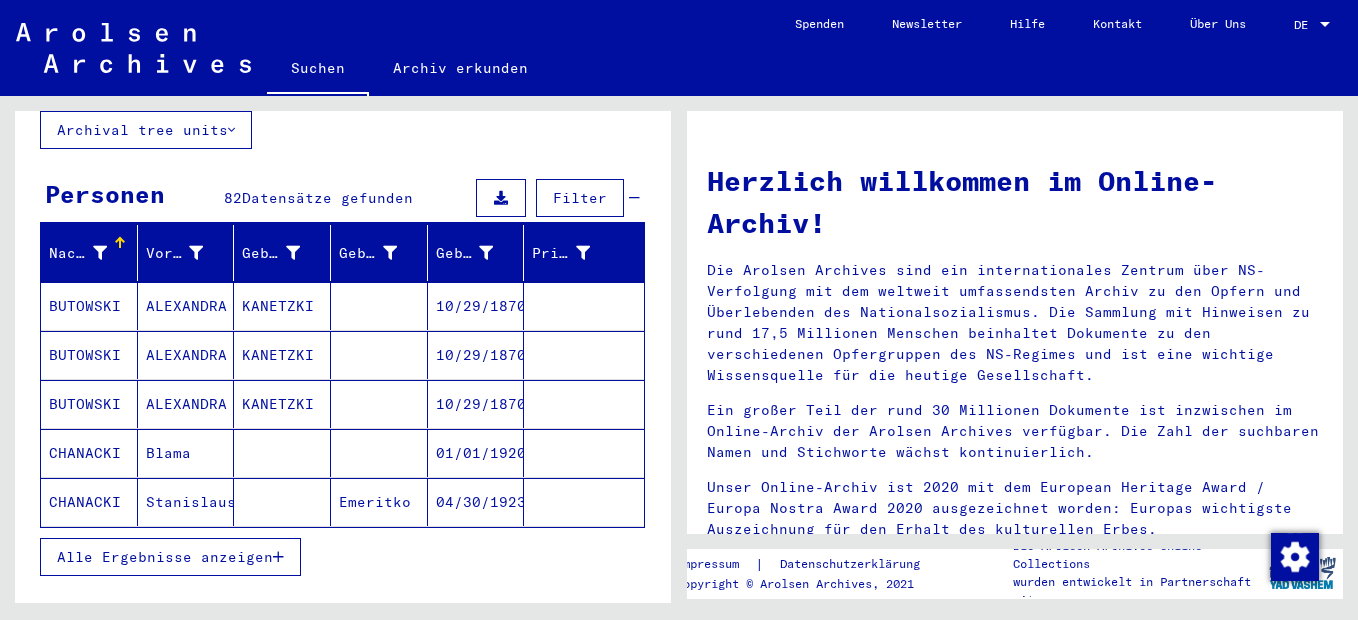 scroll, scrollTop: 103, scrollLeft: 0, axis: vertical 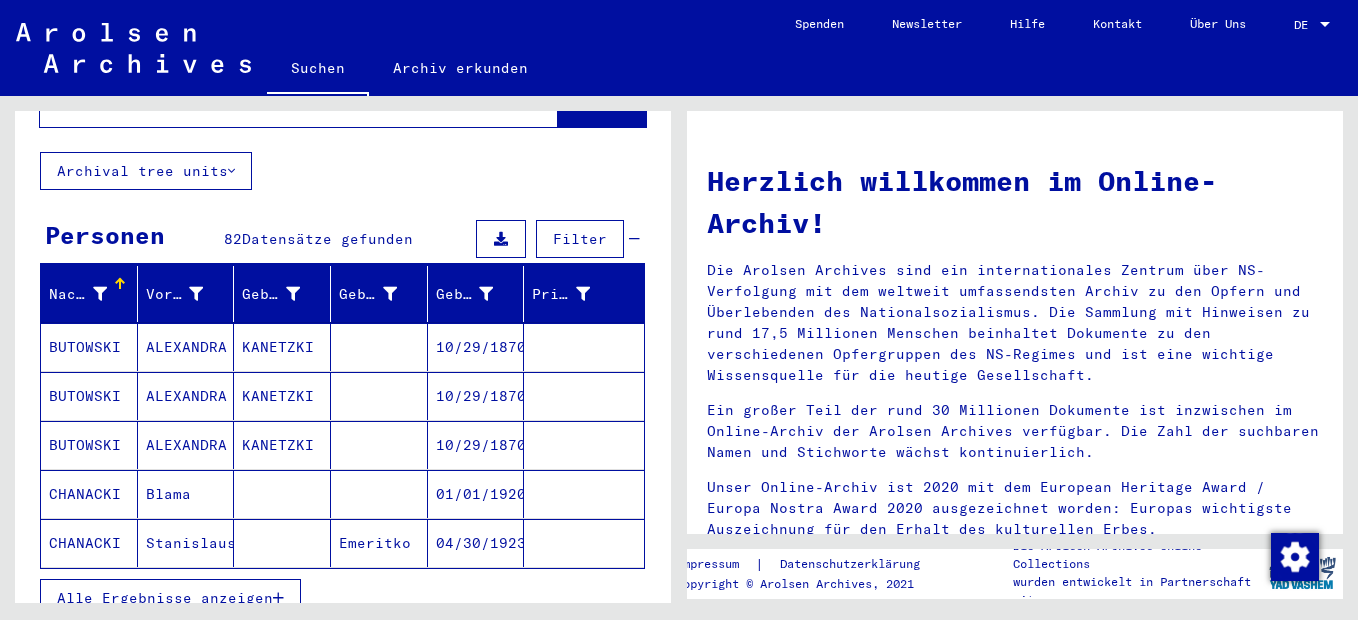 click on "Alle Ergebnisse anzeigen" at bounding box center [165, 598] 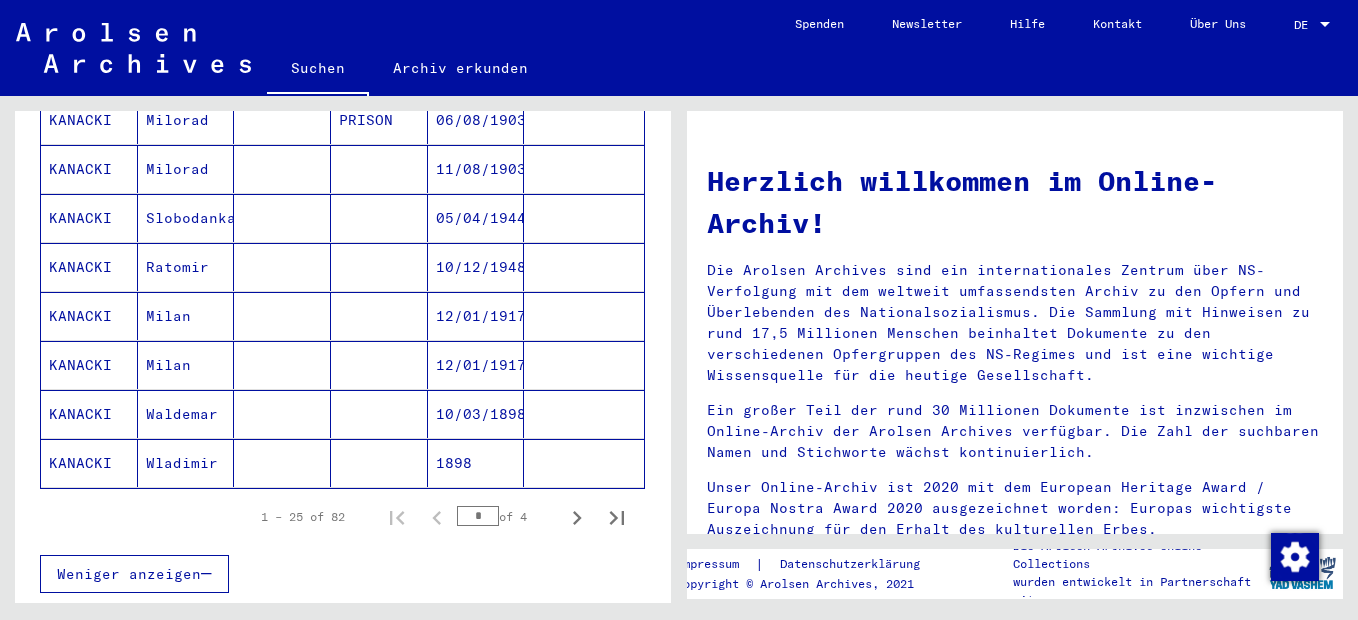 scroll, scrollTop: 1203, scrollLeft: 0, axis: vertical 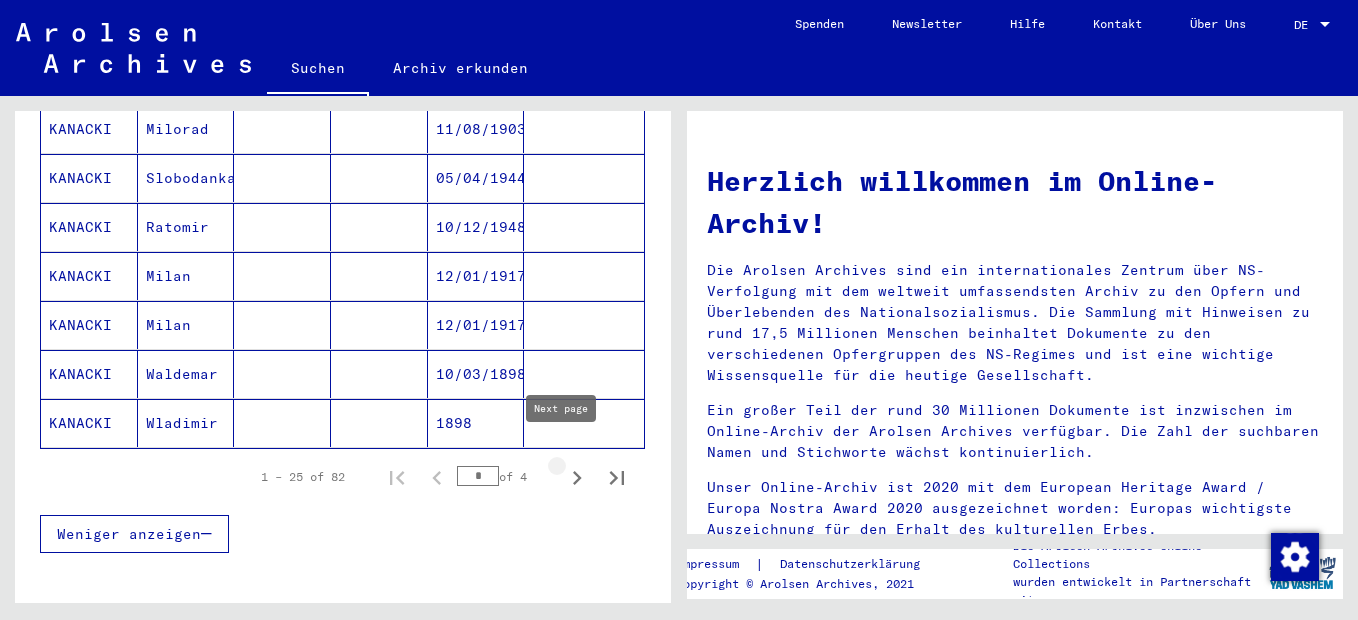 click 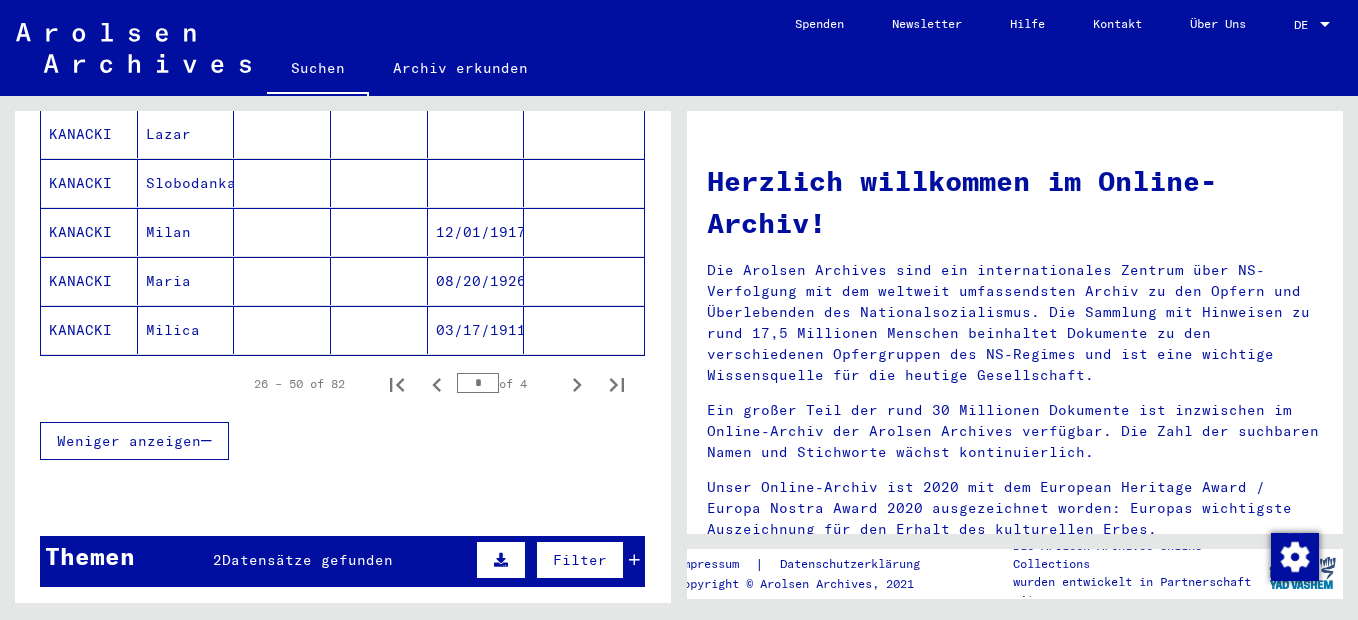 scroll, scrollTop: 1300, scrollLeft: 0, axis: vertical 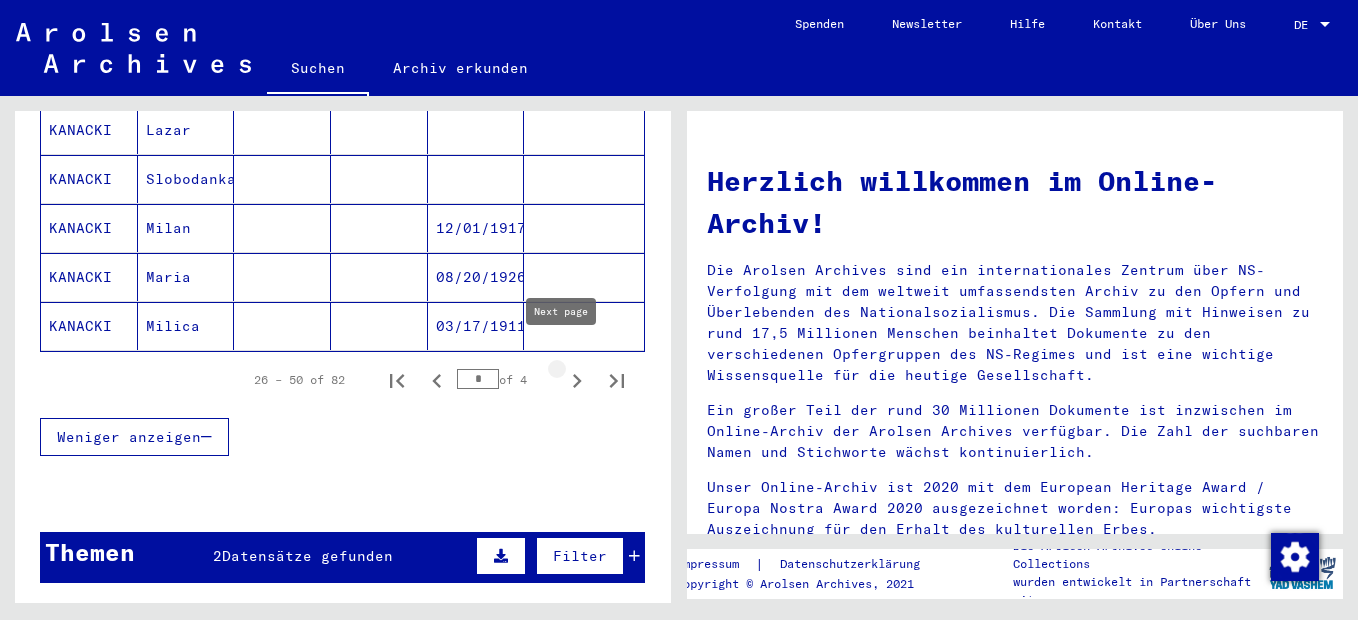 click 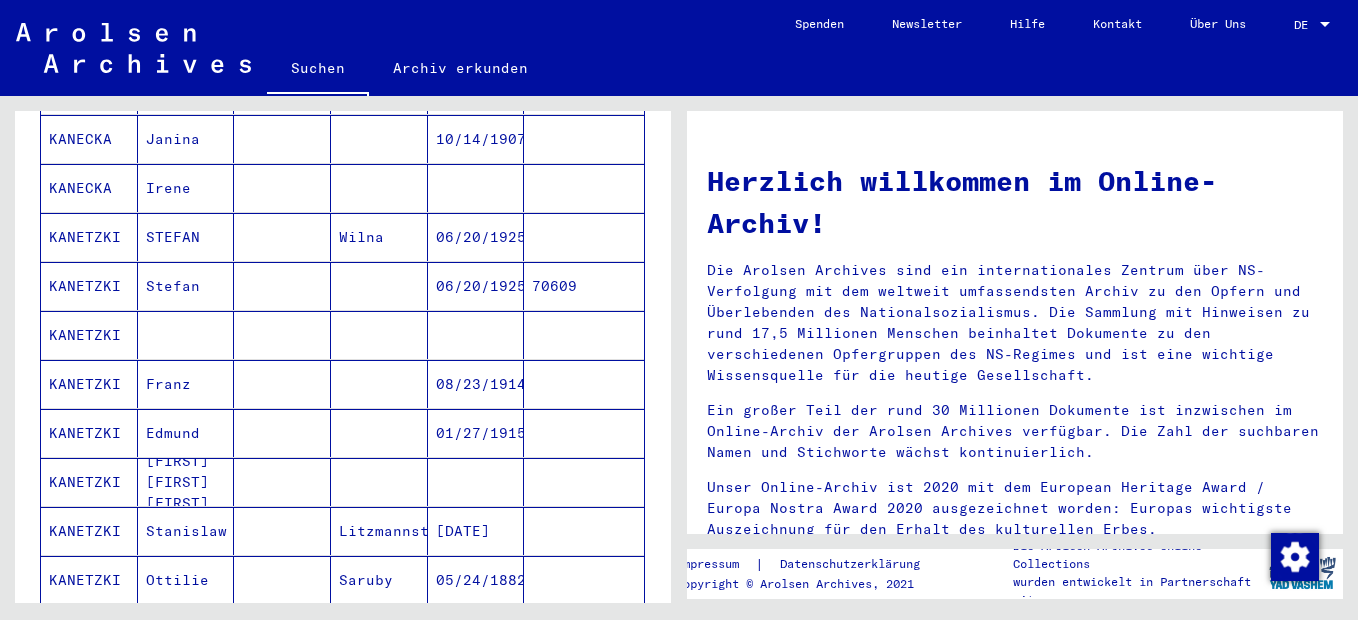 scroll, scrollTop: 800, scrollLeft: 0, axis: vertical 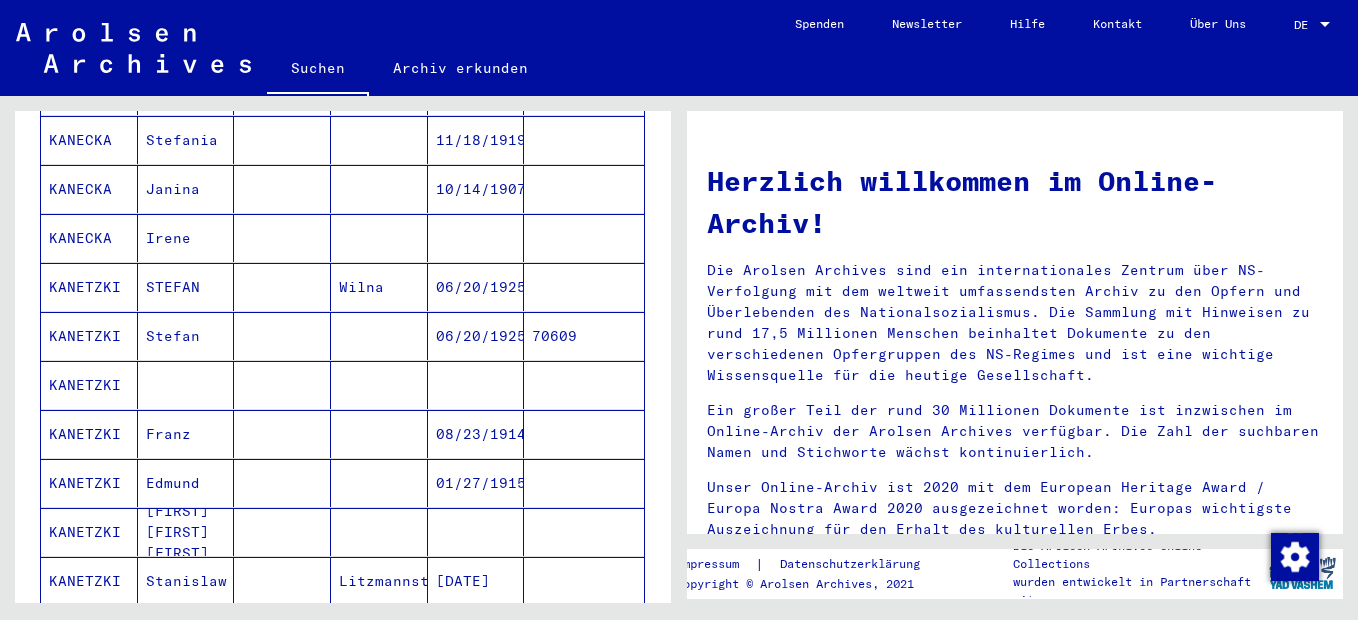 click on "KANETZKI" at bounding box center [89, 336] 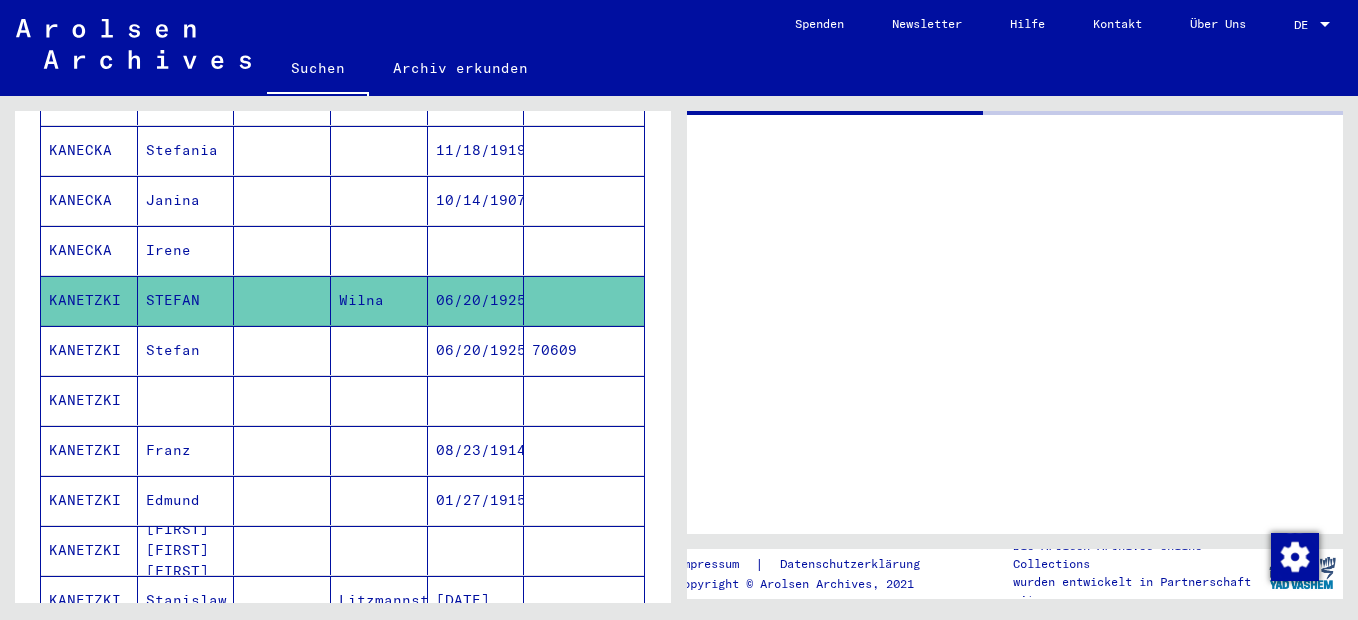 scroll, scrollTop: 810, scrollLeft: 0, axis: vertical 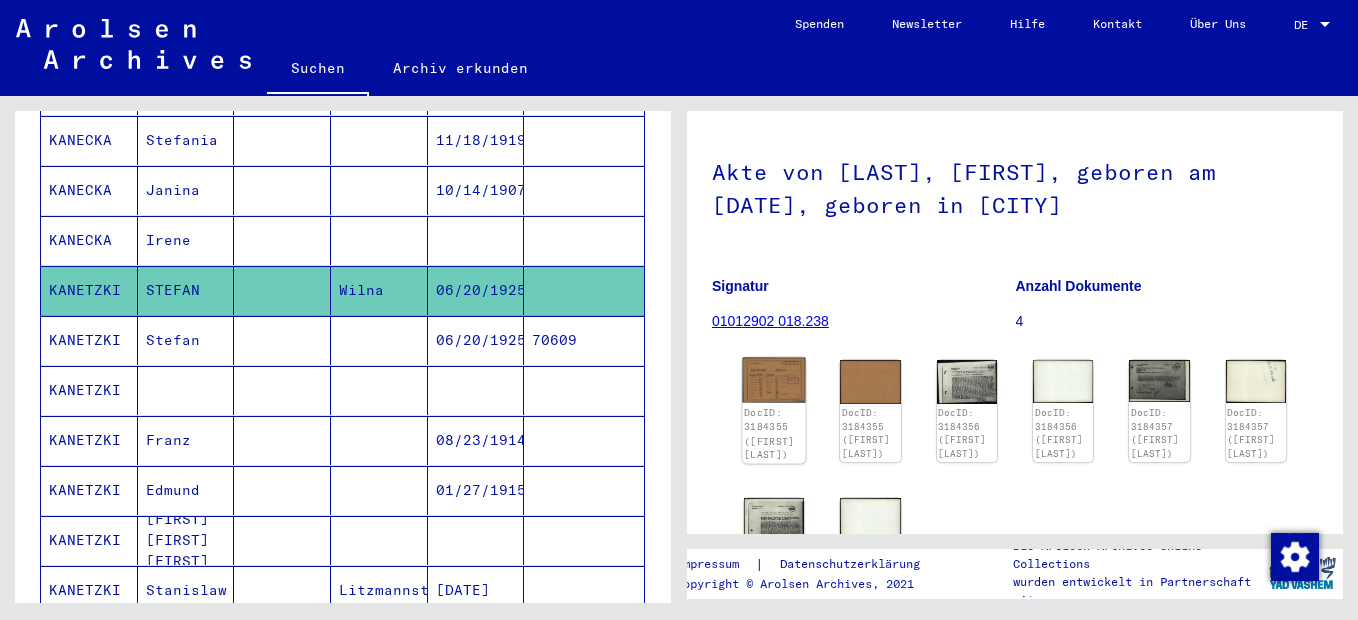 click 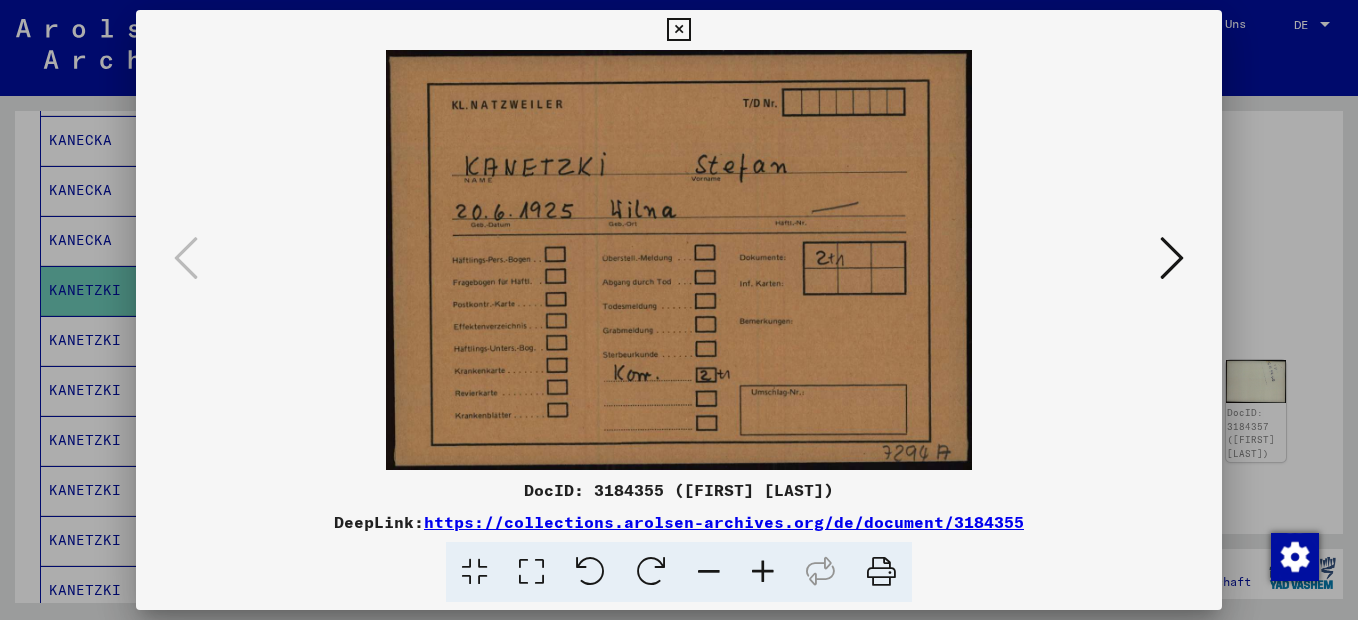 scroll, scrollTop: 0, scrollLeft: 0, axis: both 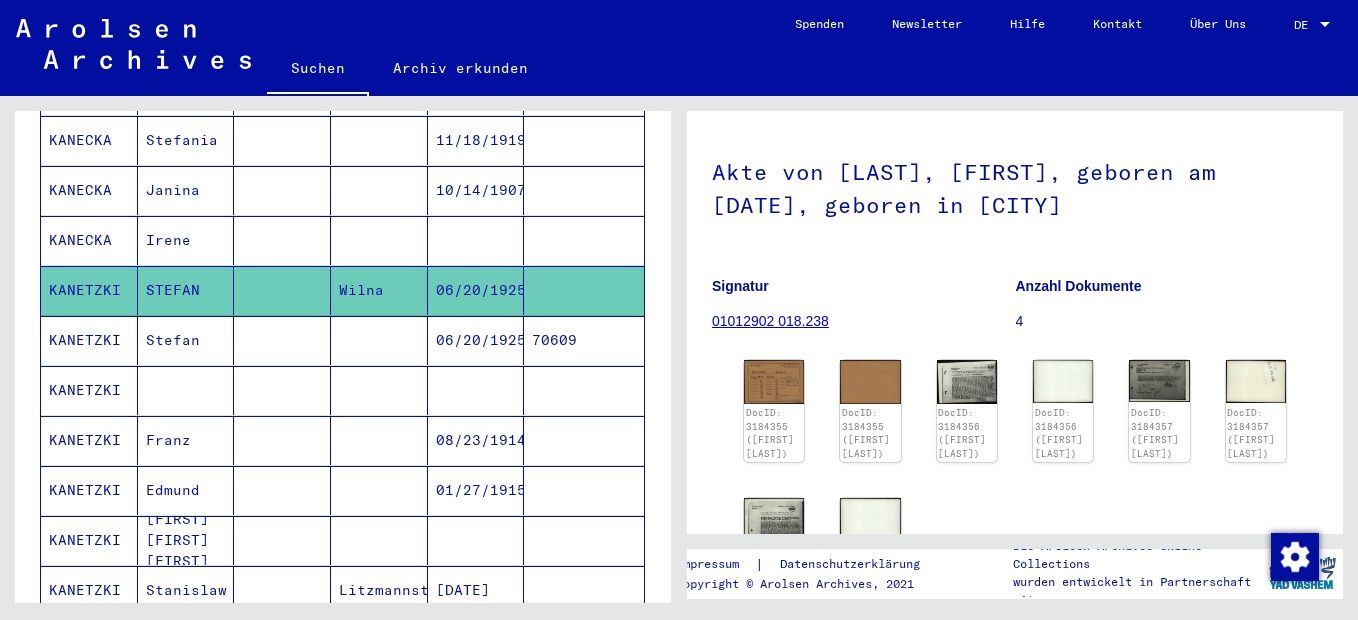 click on "KANETZKI" at bounding box center [89, 440] 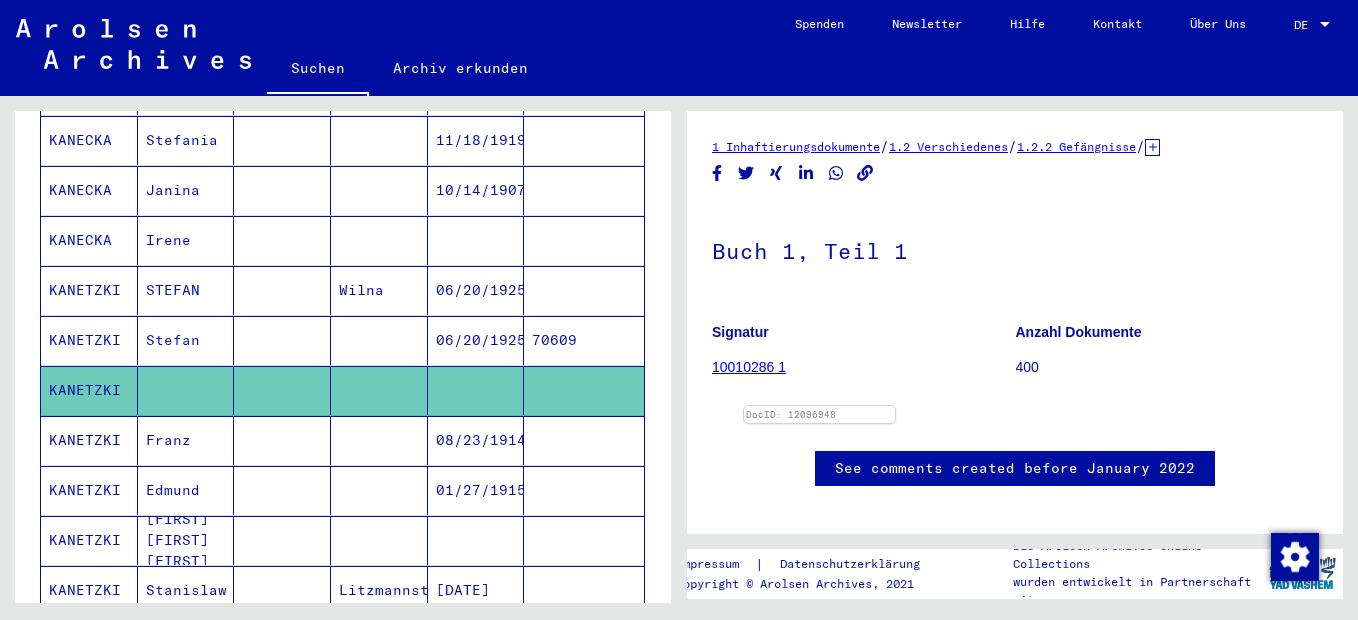 scroll, scrollTop: 0, scrollLeft: 0, axis: both 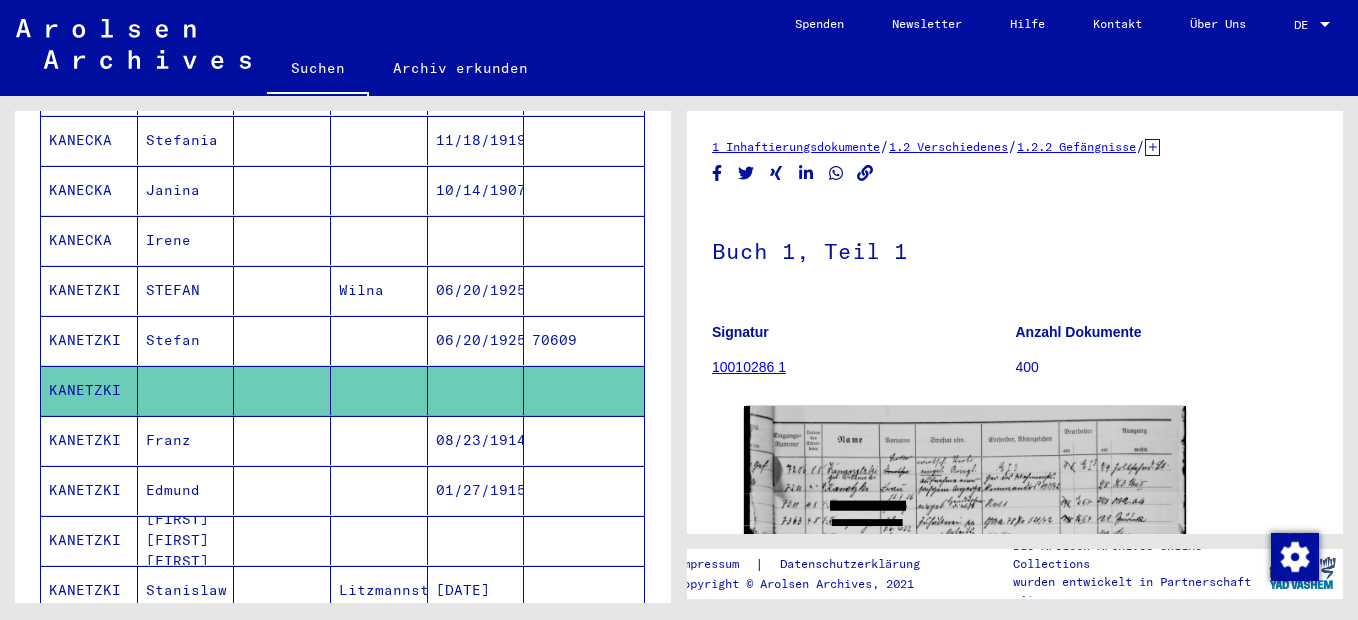 drag, startPoint x: 1231, startPoint y: 445, endPoint x: 1227, endPoint y: 407, distance: 38.209946 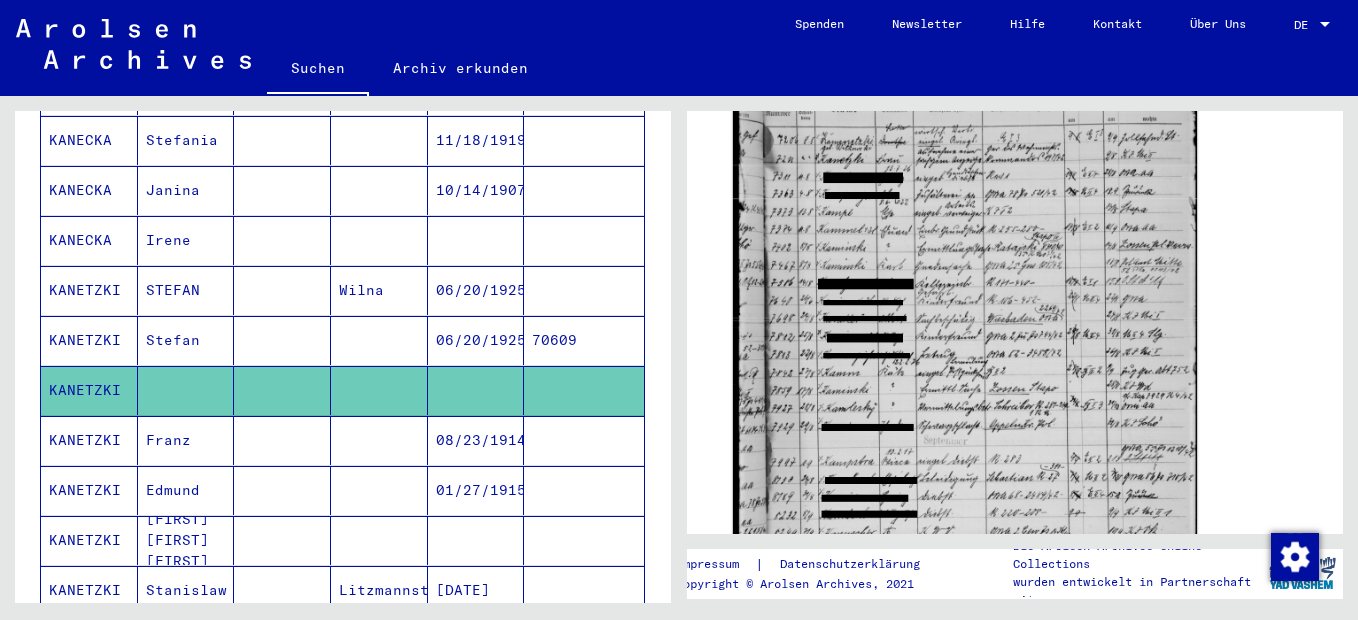 scroll, scrollTop: 200, scrollLeft: 0, axis: vertical 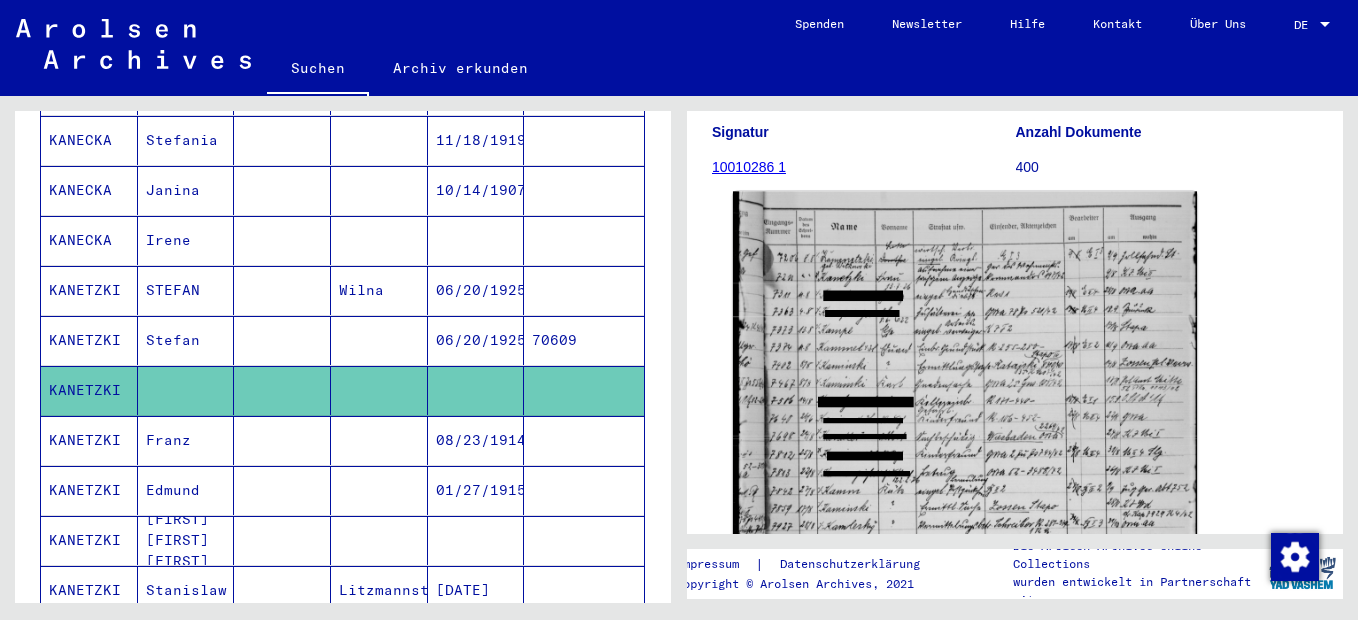 click 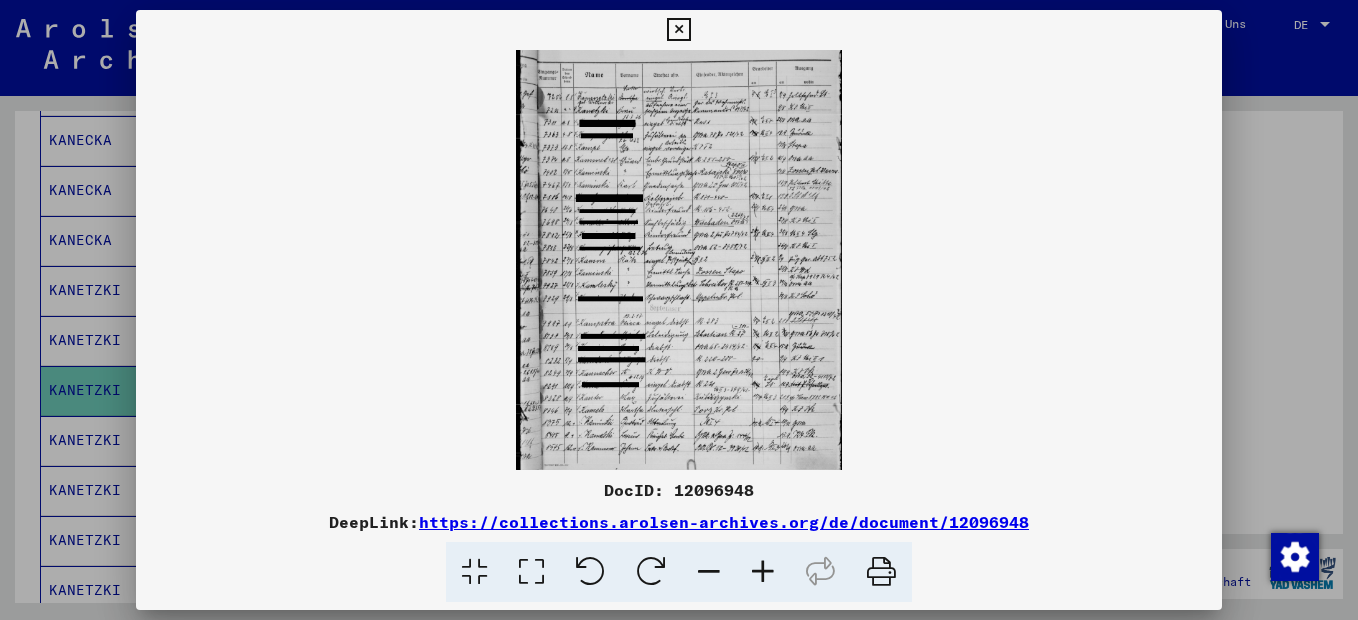 click at bounding box center (763, 572) 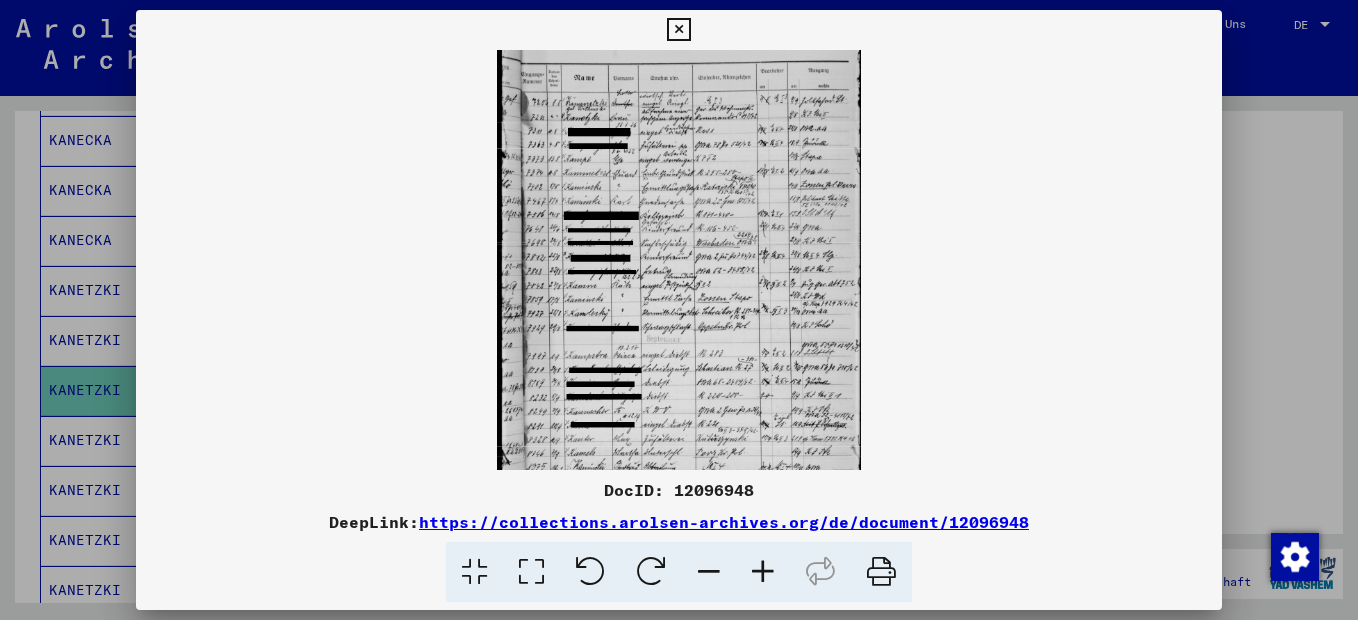 click at bounding box center (763, 572) 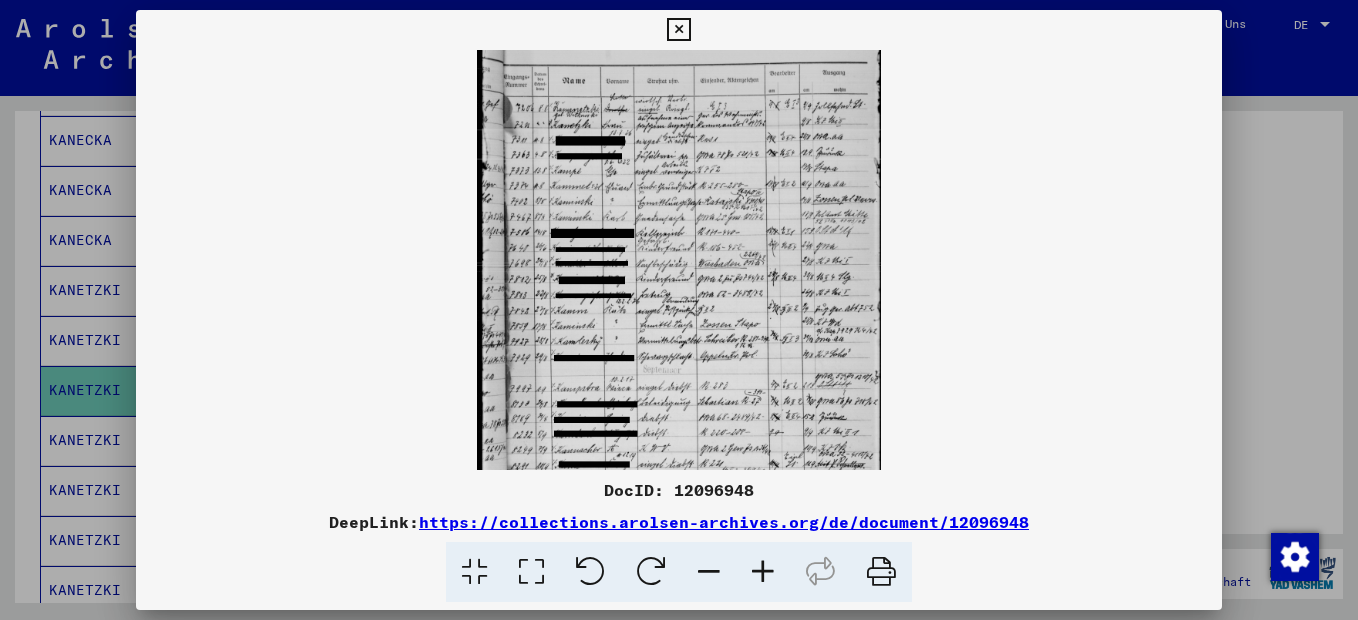 click at bounding box center [763, 572] 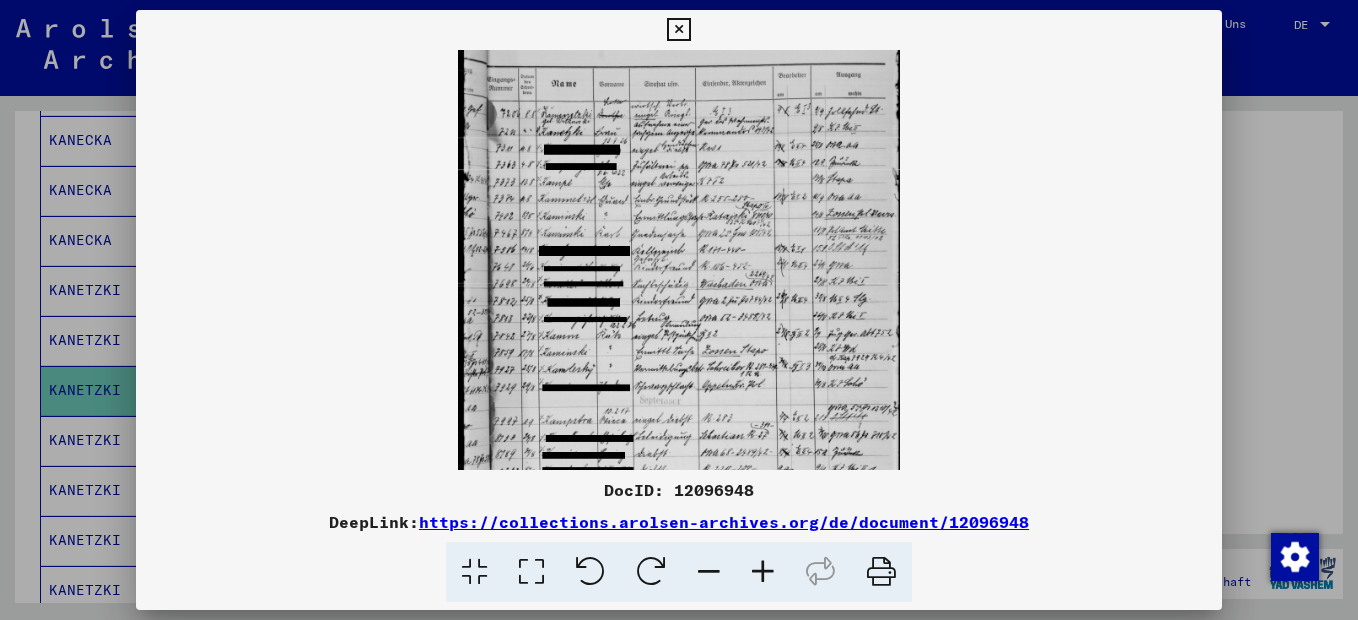 click at bounding box center [763, 572] 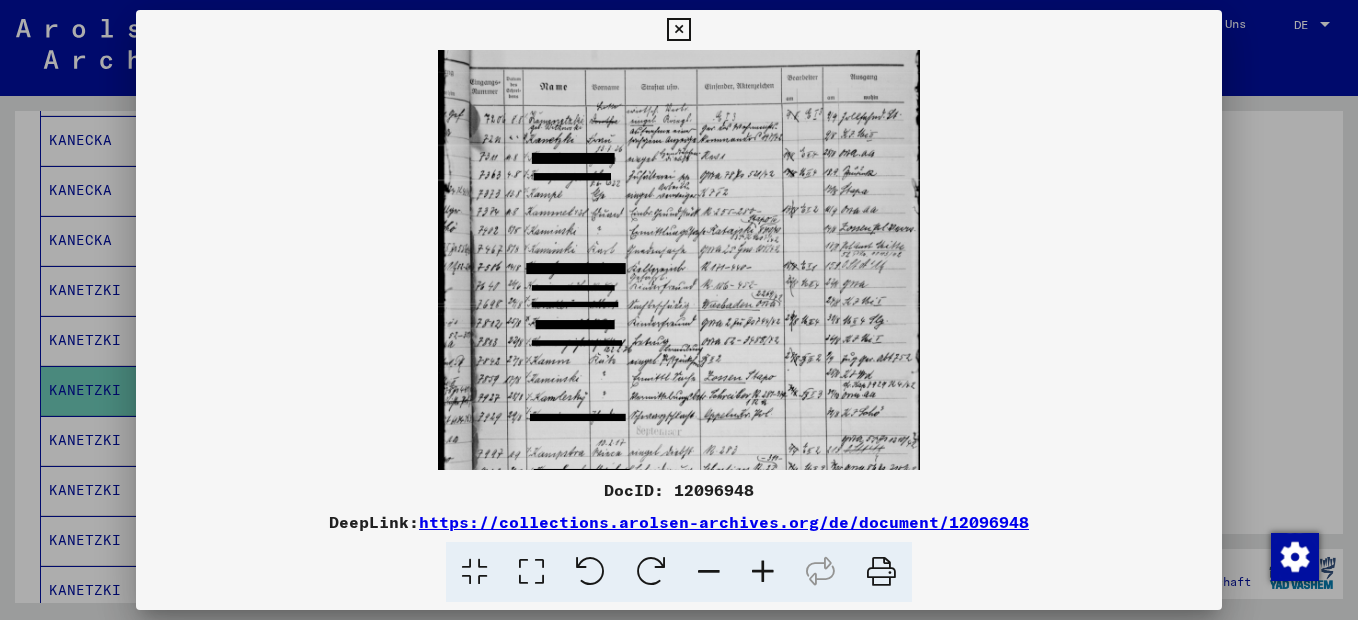 click at bounding box center (763, 572) 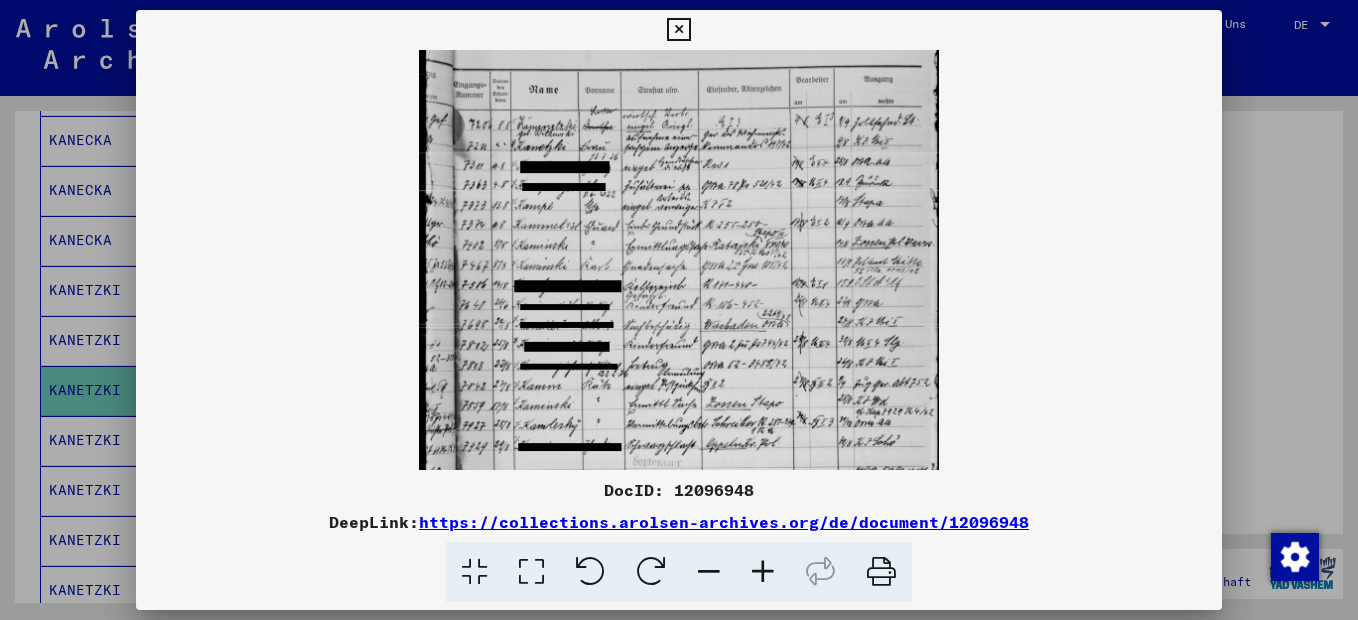 click at bounding box center [763, 572] 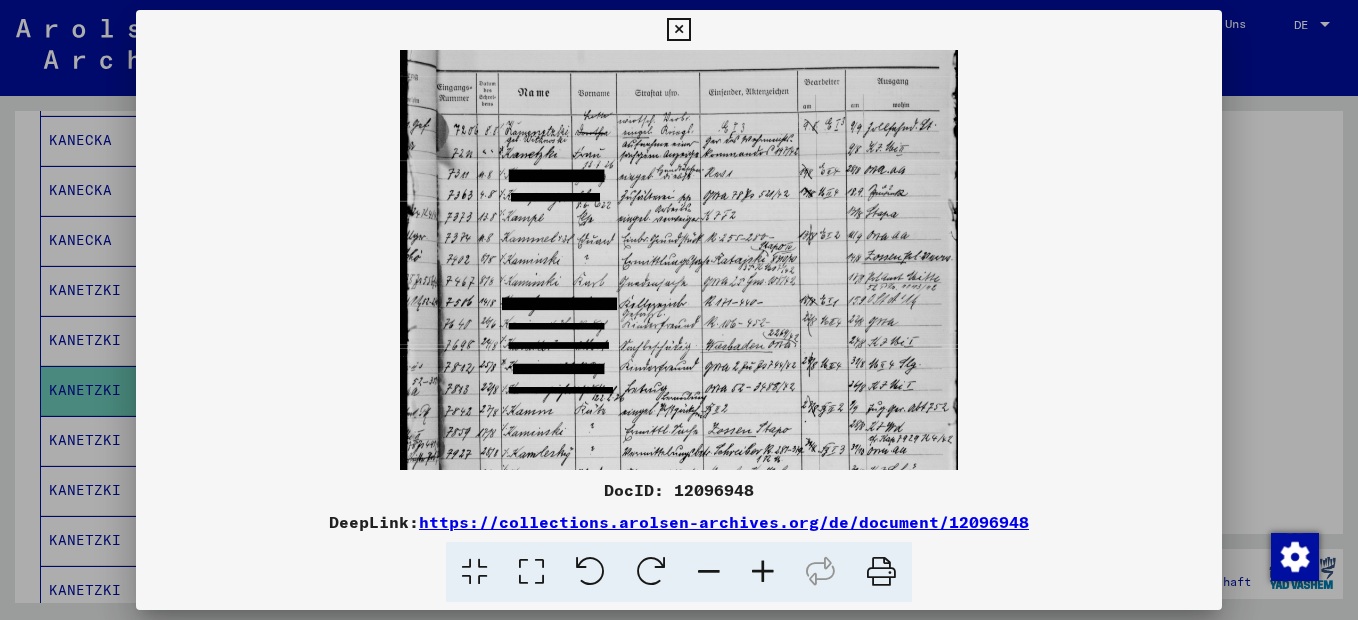 click at bounding box center (763, 572) 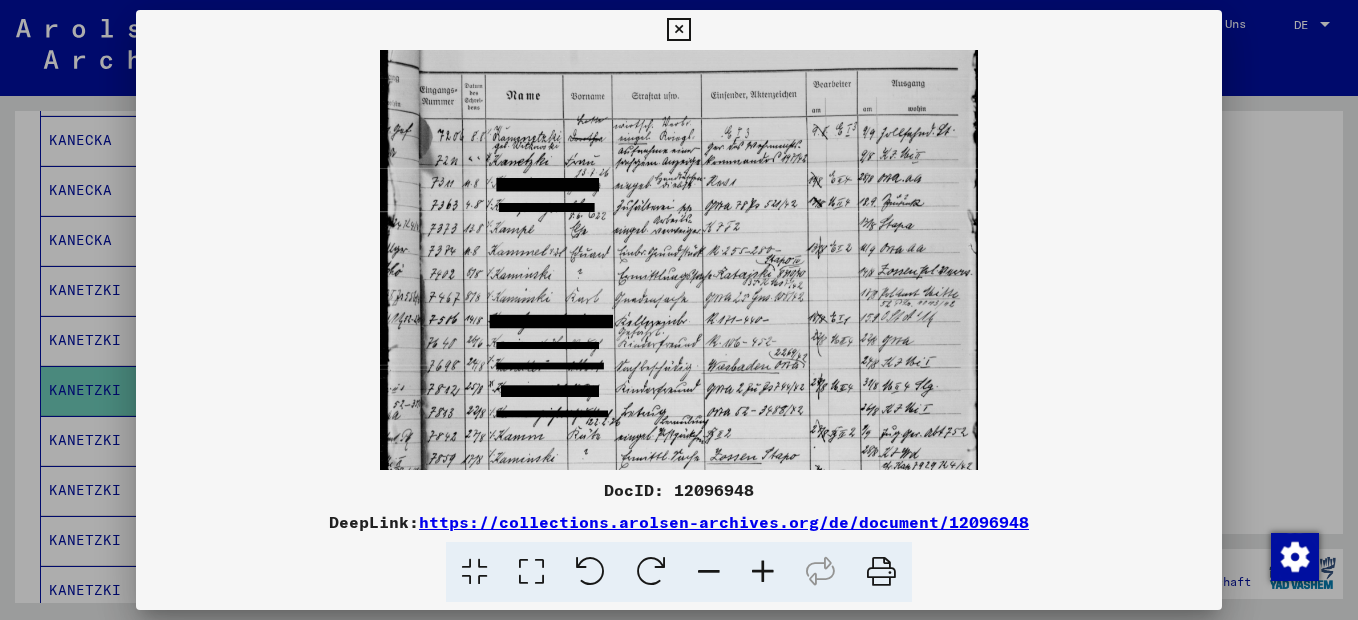 click at bounding box center [763, 572] 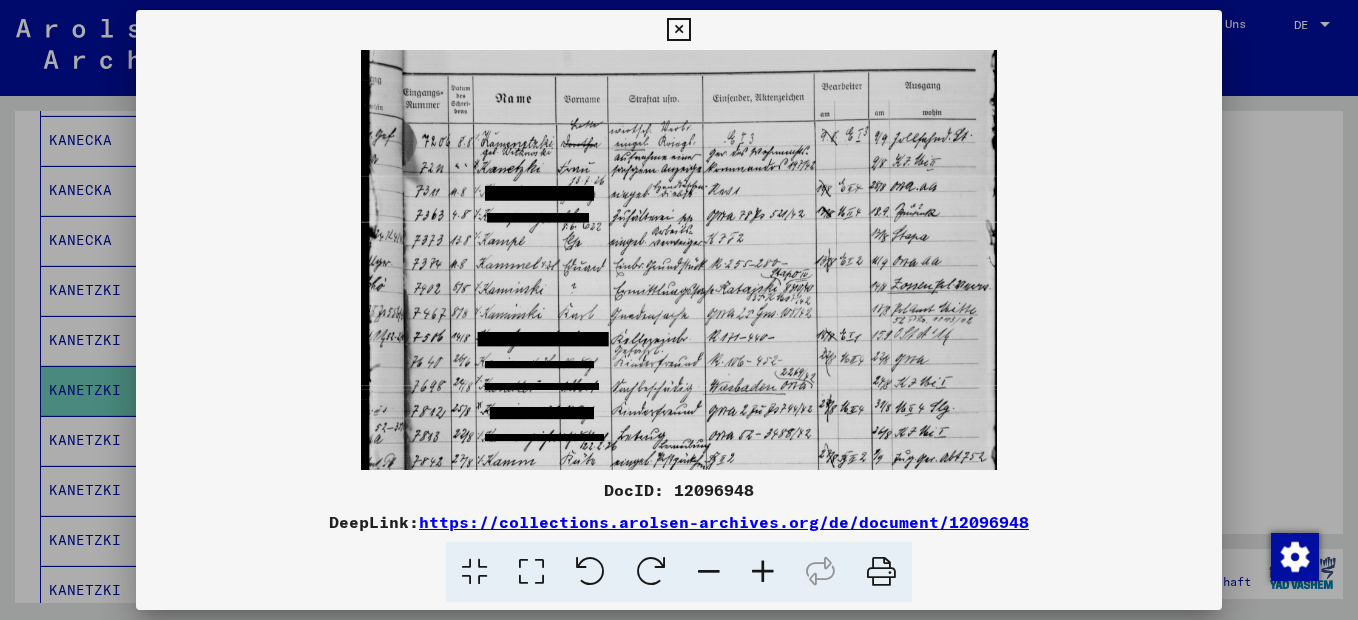 click at bounding box center (763, 572) 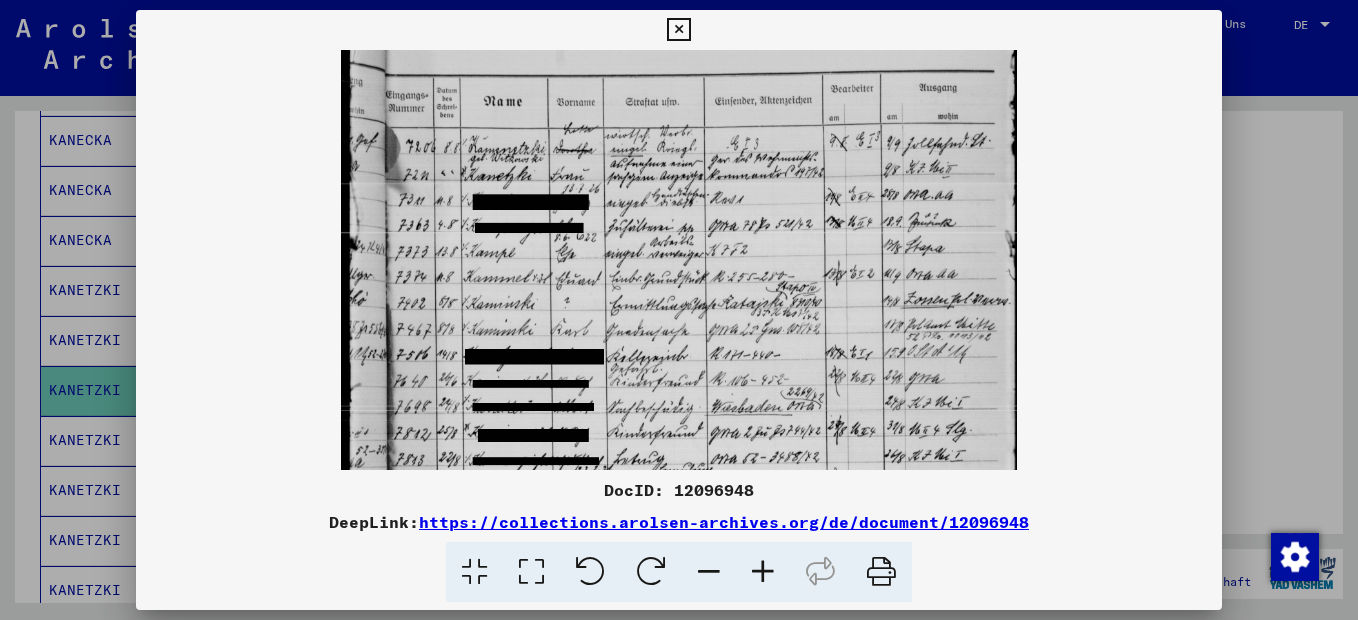 click at bounding box center [763, 572] 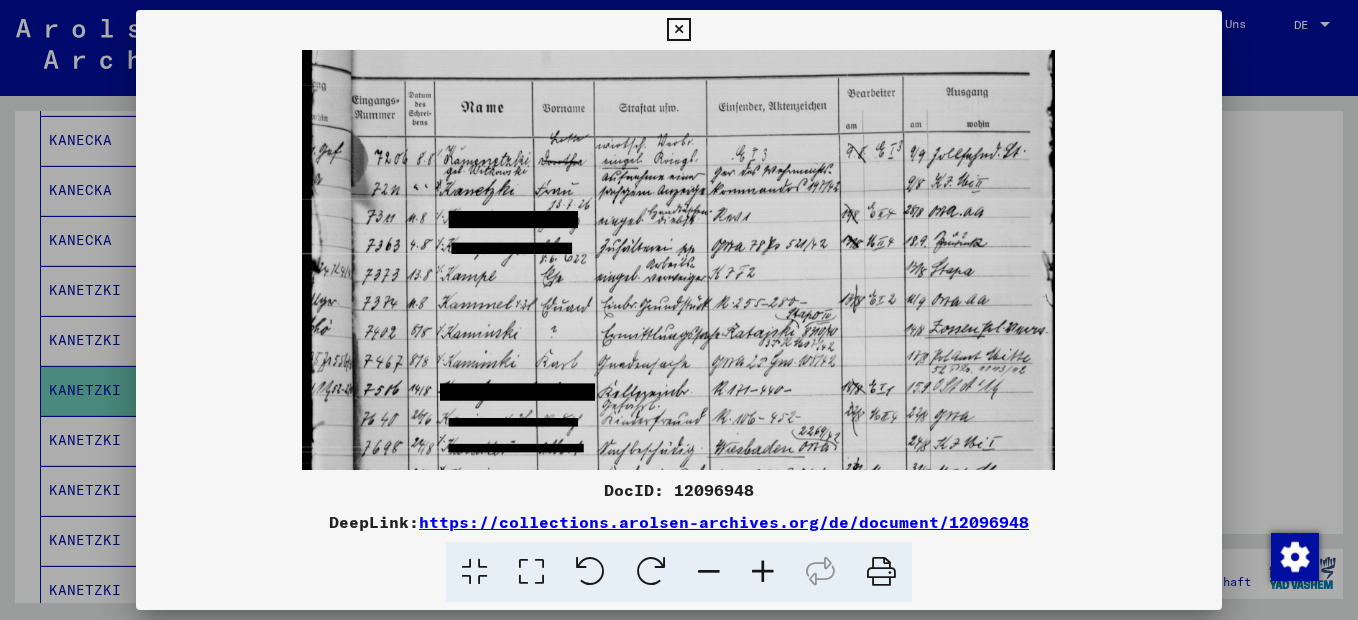 click at bounding box center (763, 572) 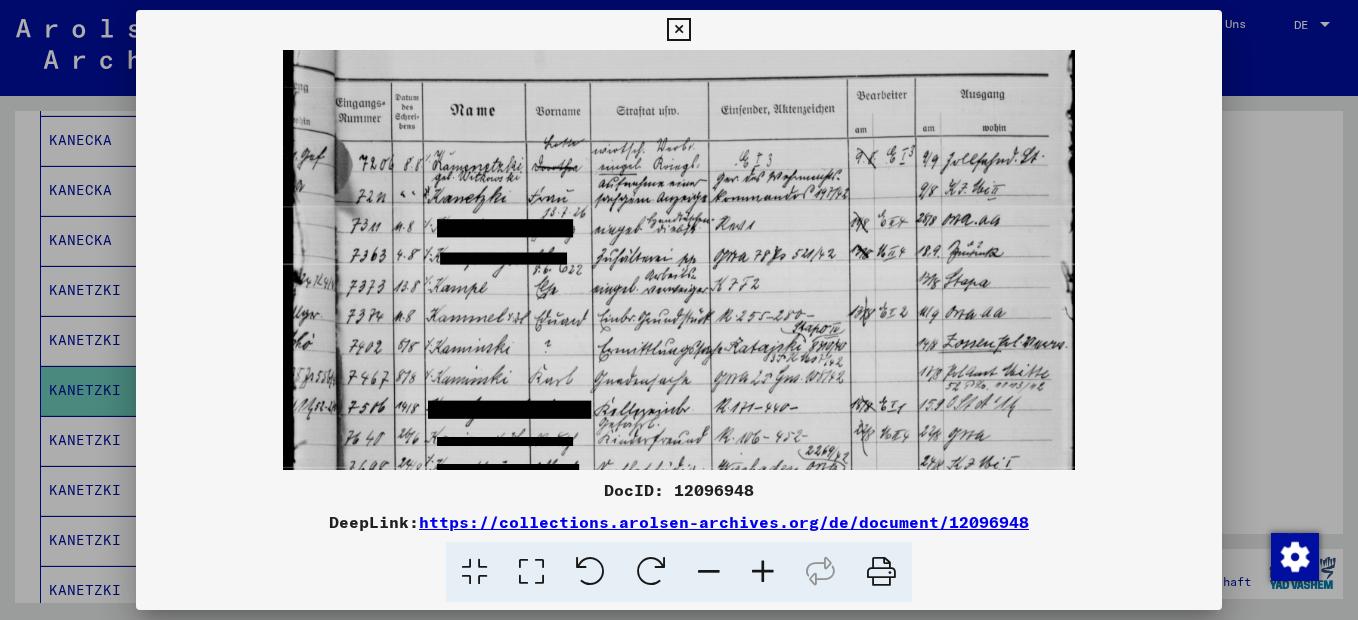 click at bounding box center (763, 572) 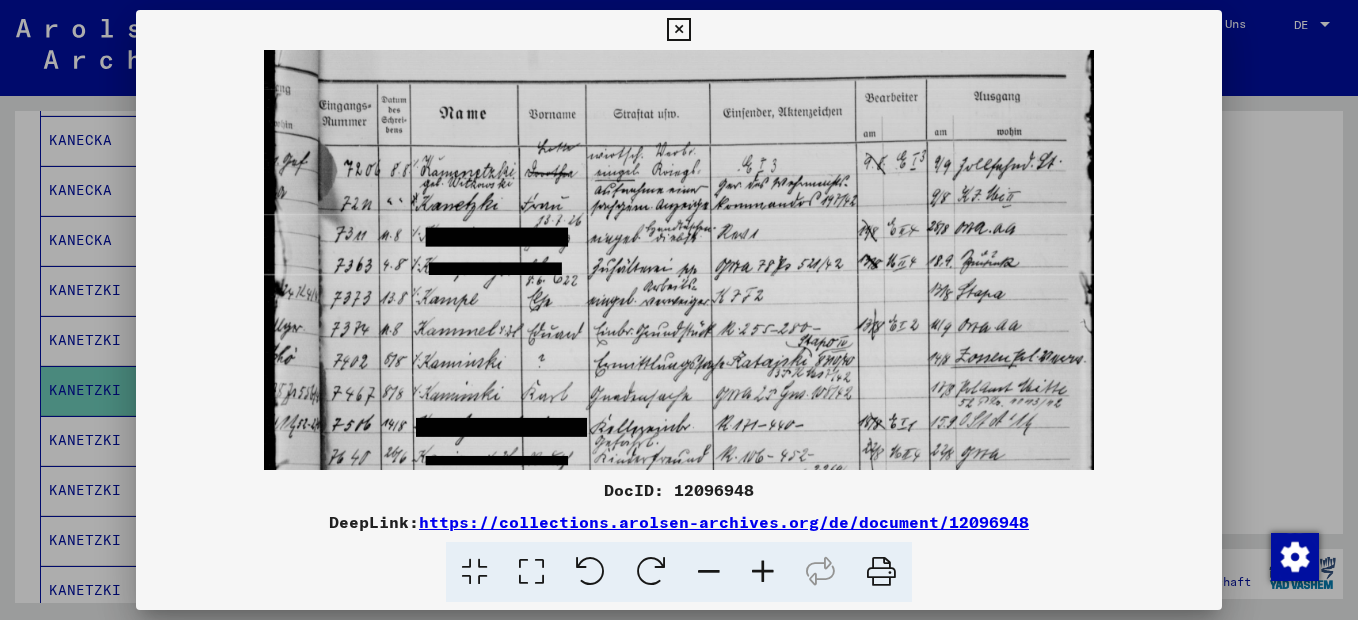 click at bounding box center (763, 572) 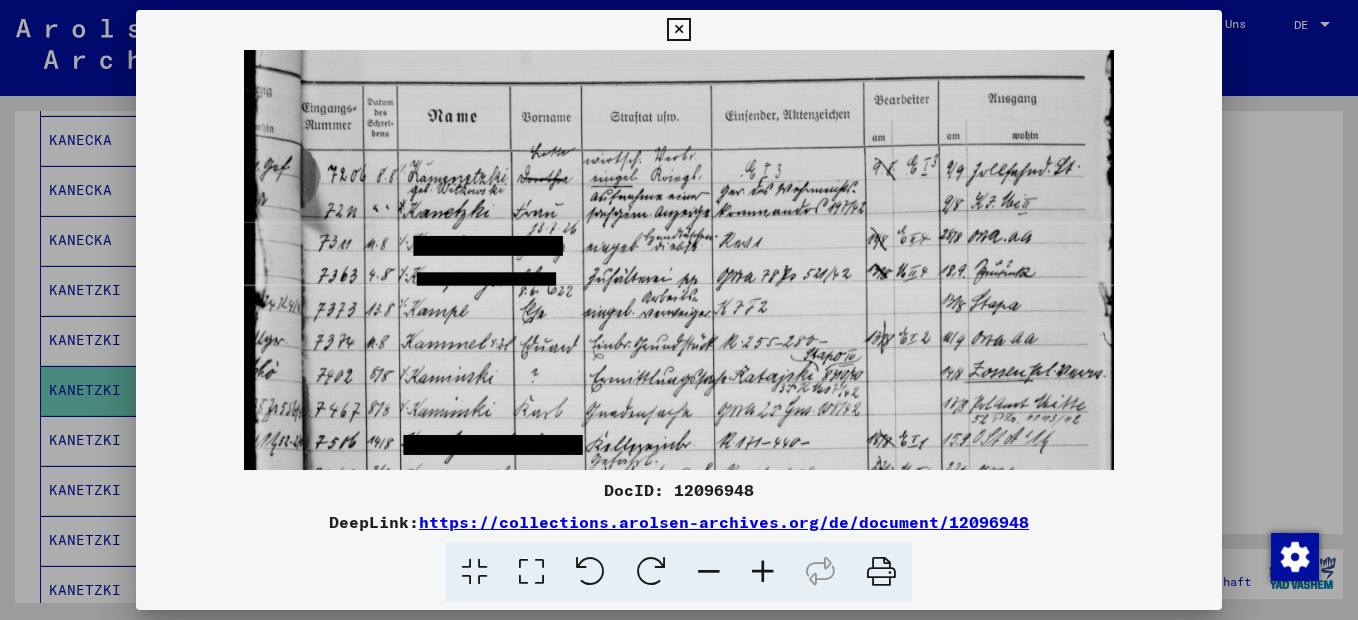 click at bounding box center [678, 30] 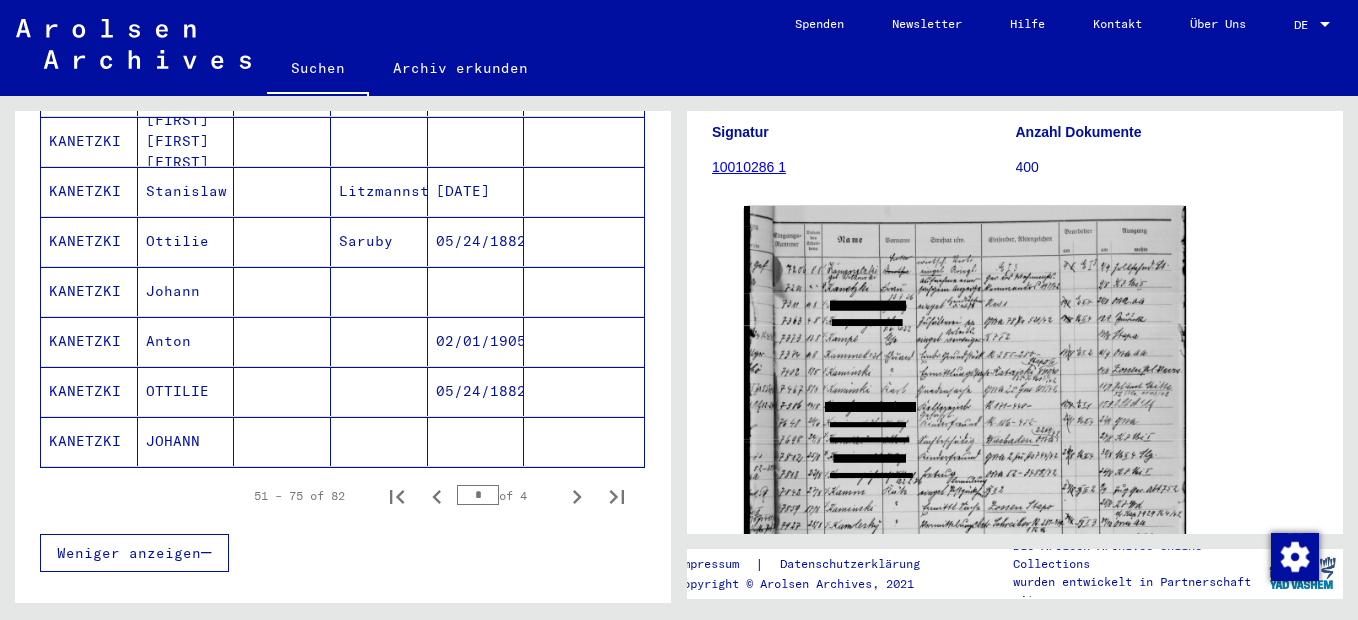 scroll, scrollTop: 1210, scrollLeft: 0, axis: vertical 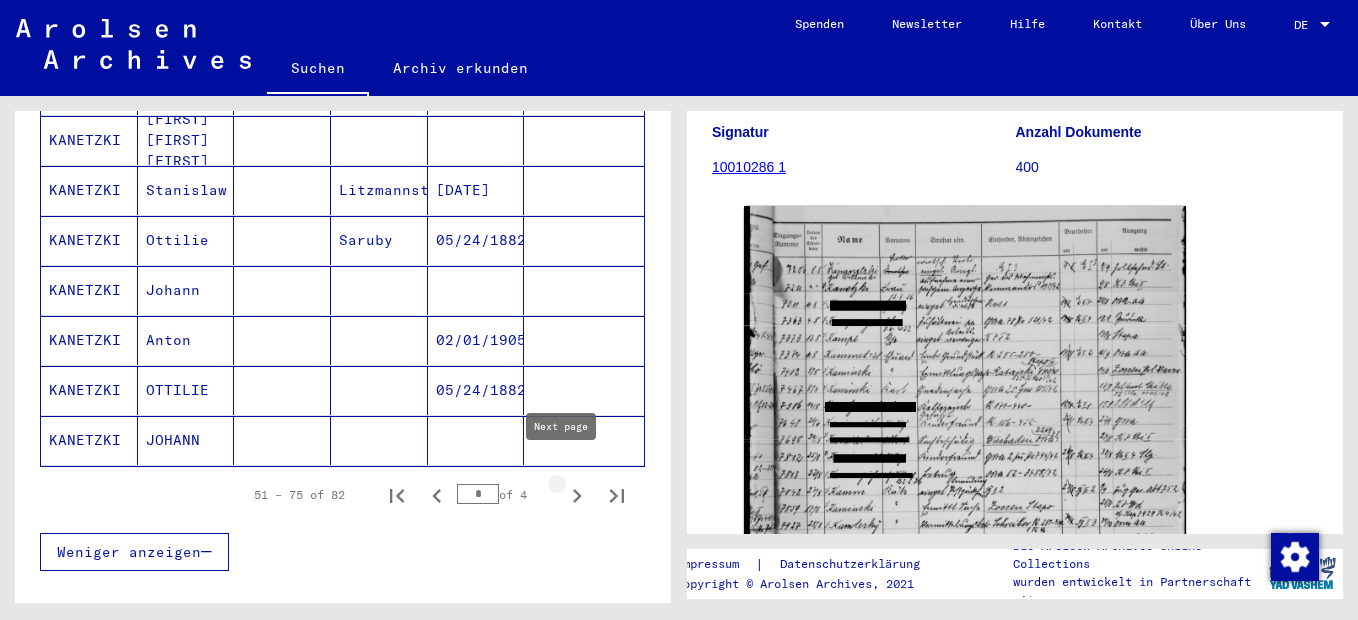 click 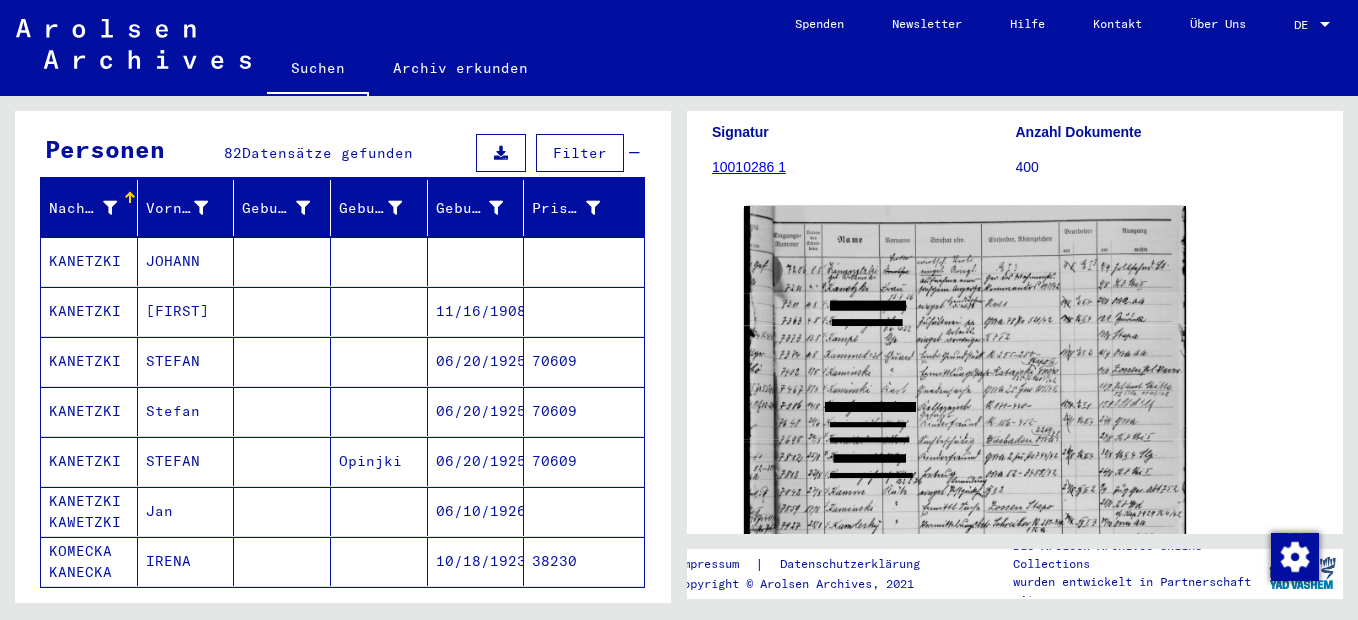 scroll, scrollTop: 148, scrollLeft: 0, axis: vertical 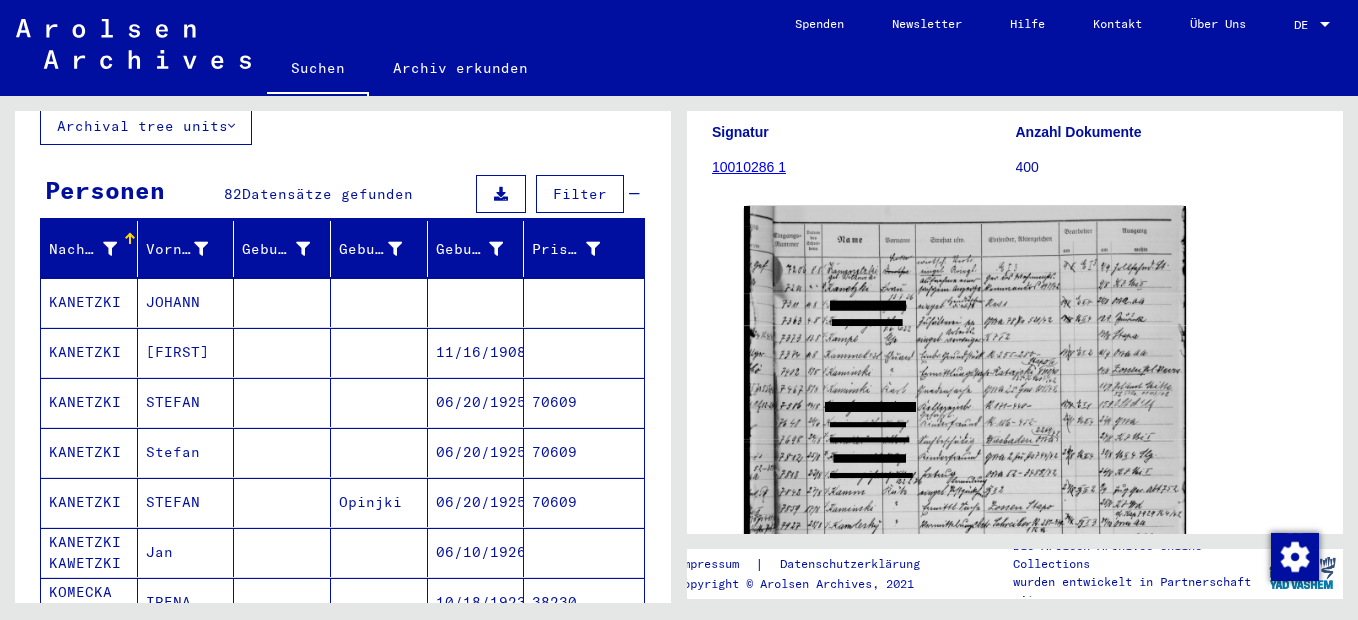 click on "KANETZKI" at bounding box center (89, 352) 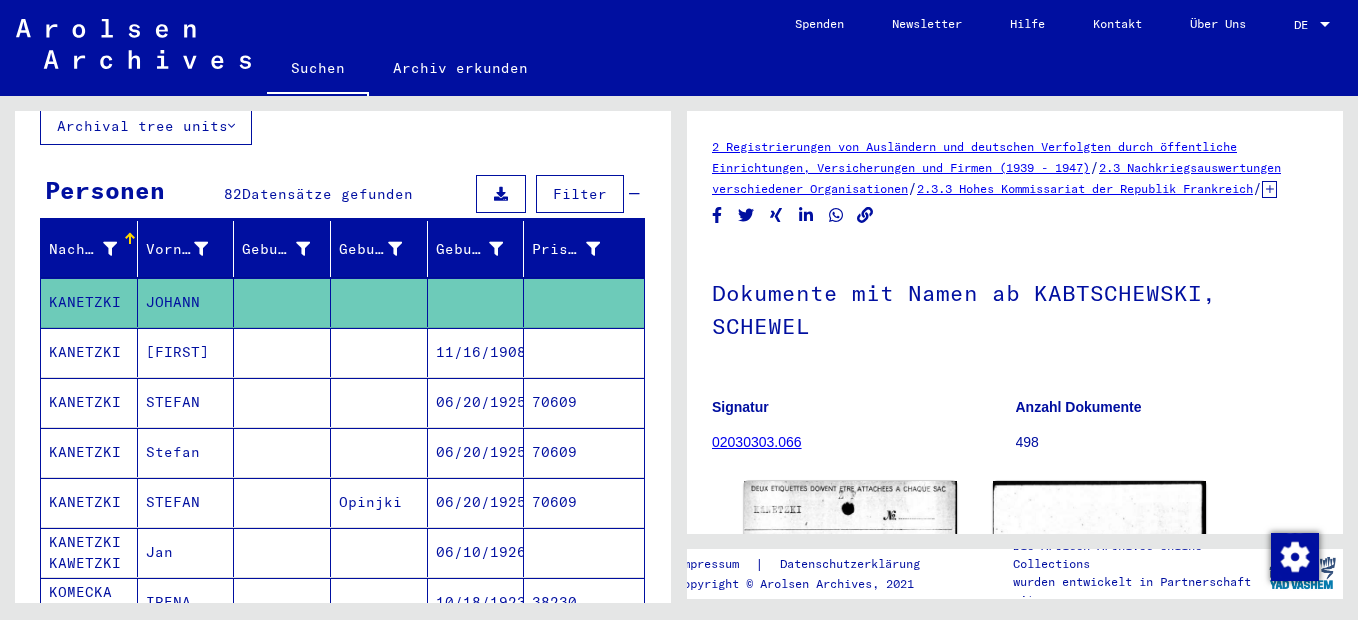 scroll, scrollTop: 0, scrollLeft: 0, axis: both 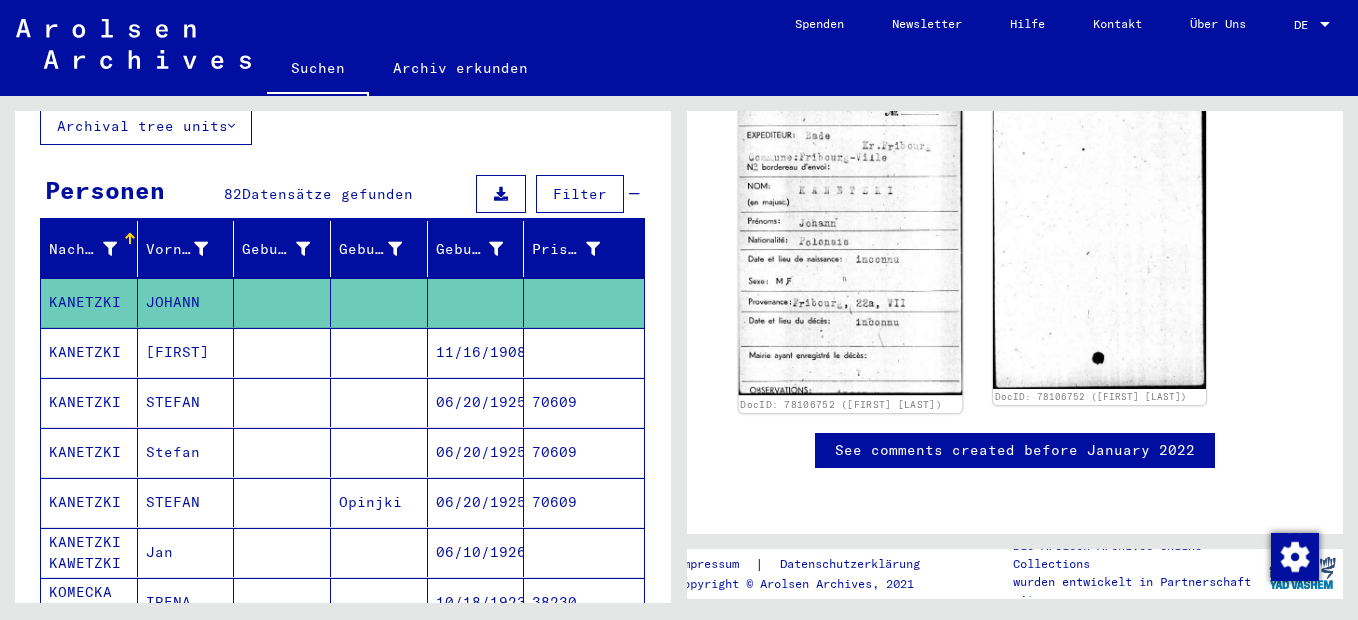click 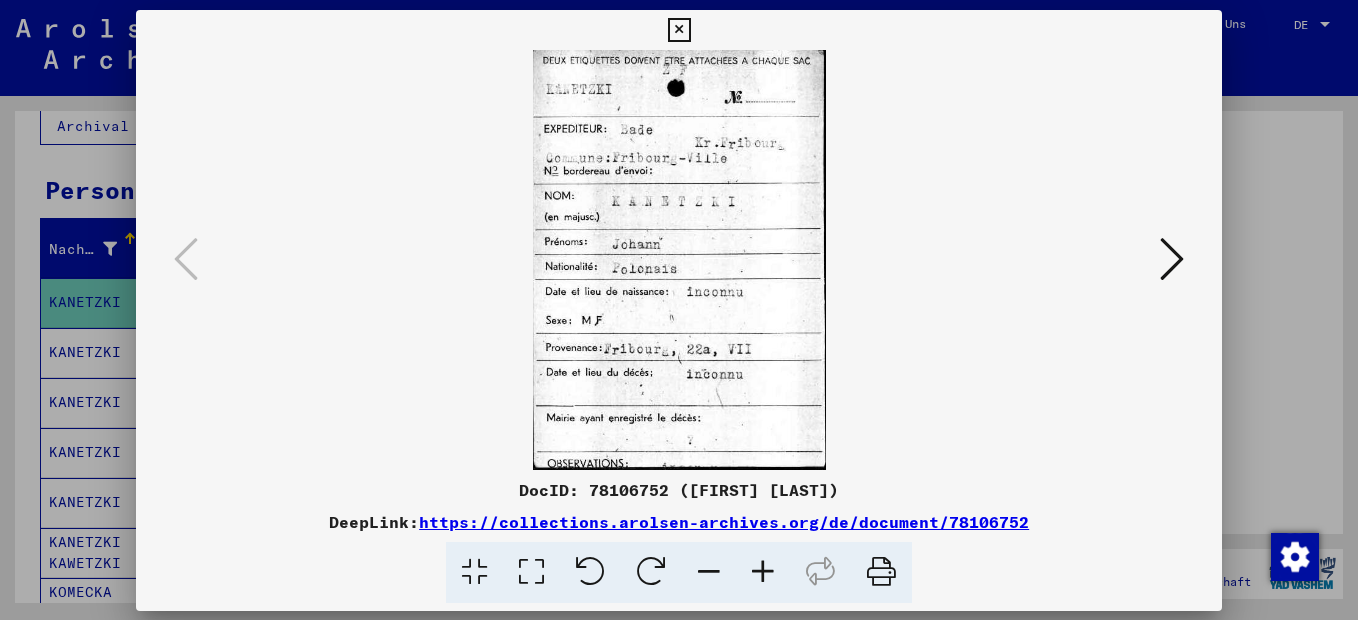scroll, scrollTop: 399, scrollLeft: 0, axis: vertical 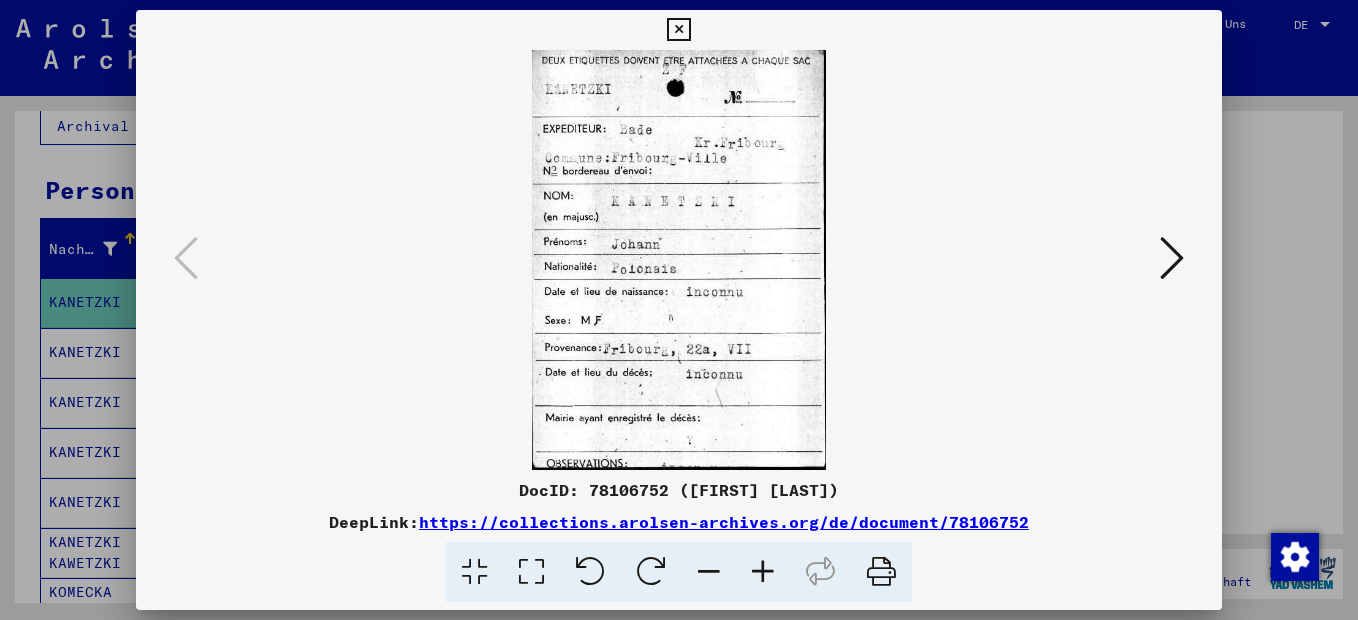 click at bounding box center [678, 30] 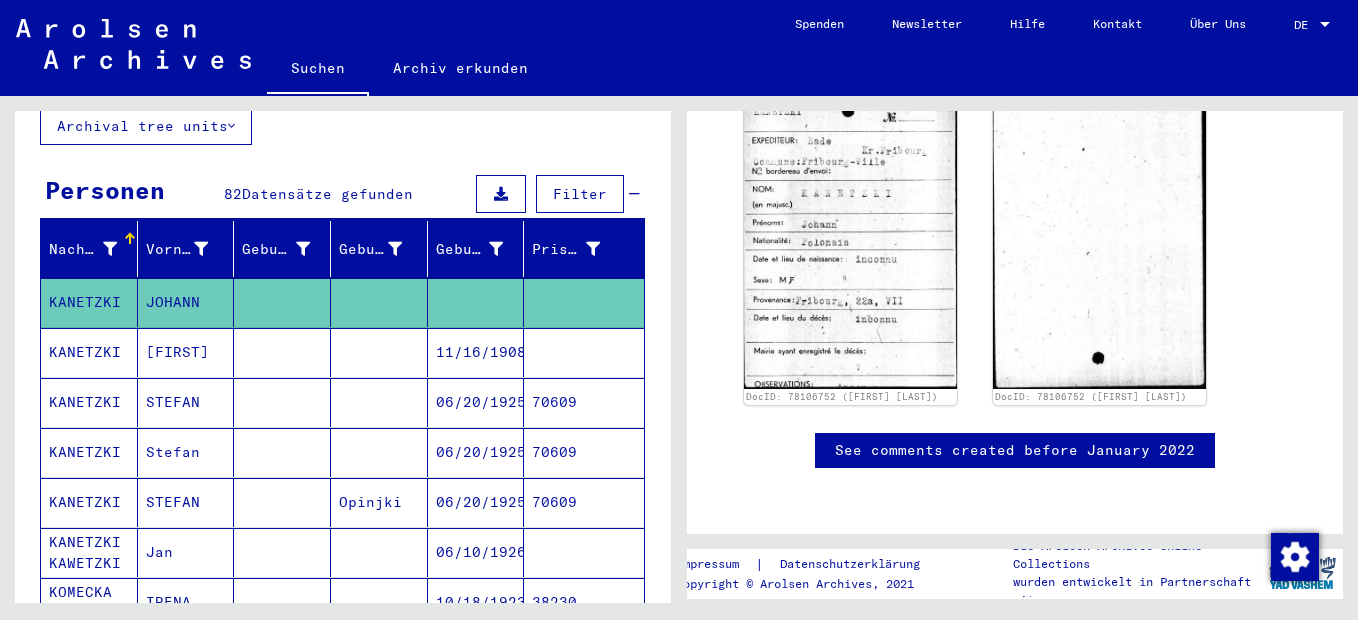 click on "[FIRST]" at bounding box center (186, 402) 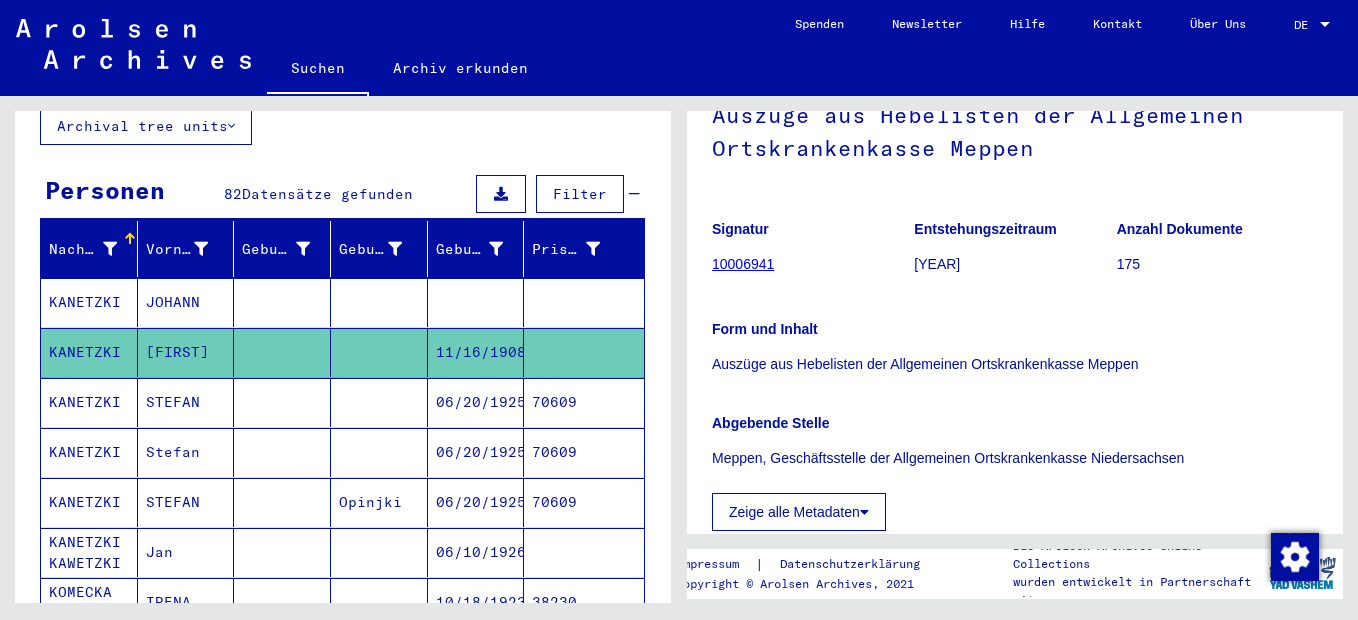 scroll, scrollTop: 297, scrollLeft: 0, axis: vertical 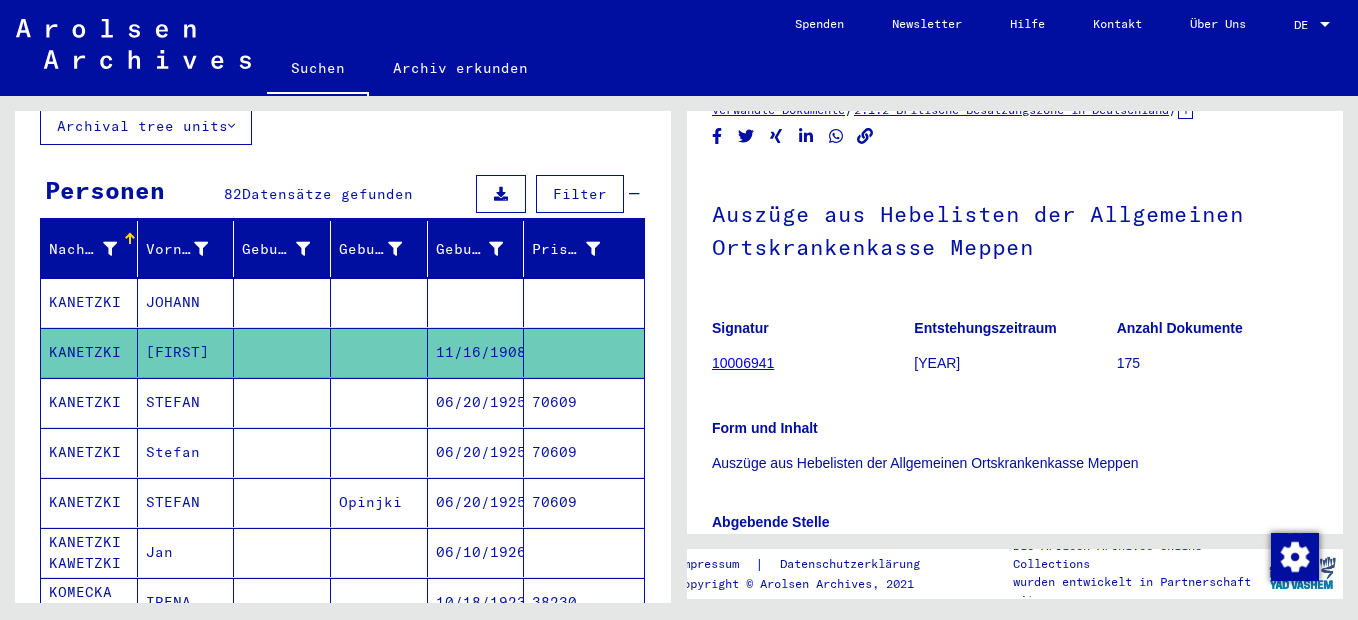 click on "STEFAN" at bounding box center [186, 452] 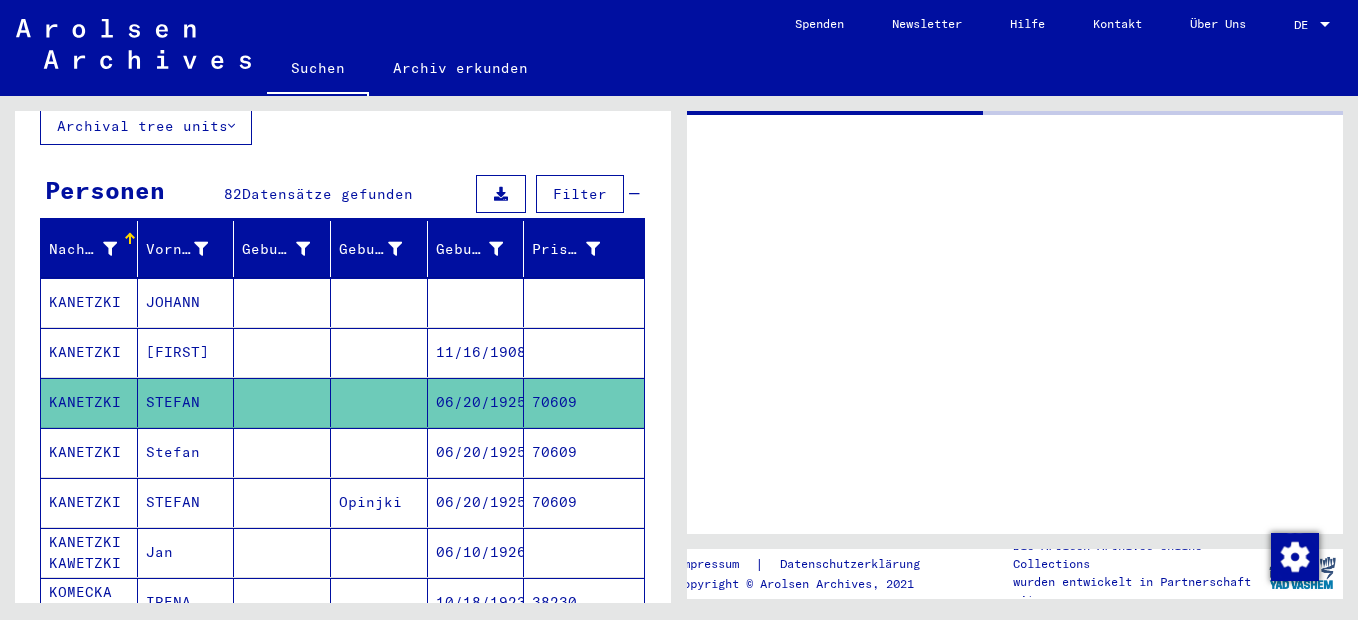 scroll, scrollTop: 0, scrollLeft: 0, axis: both 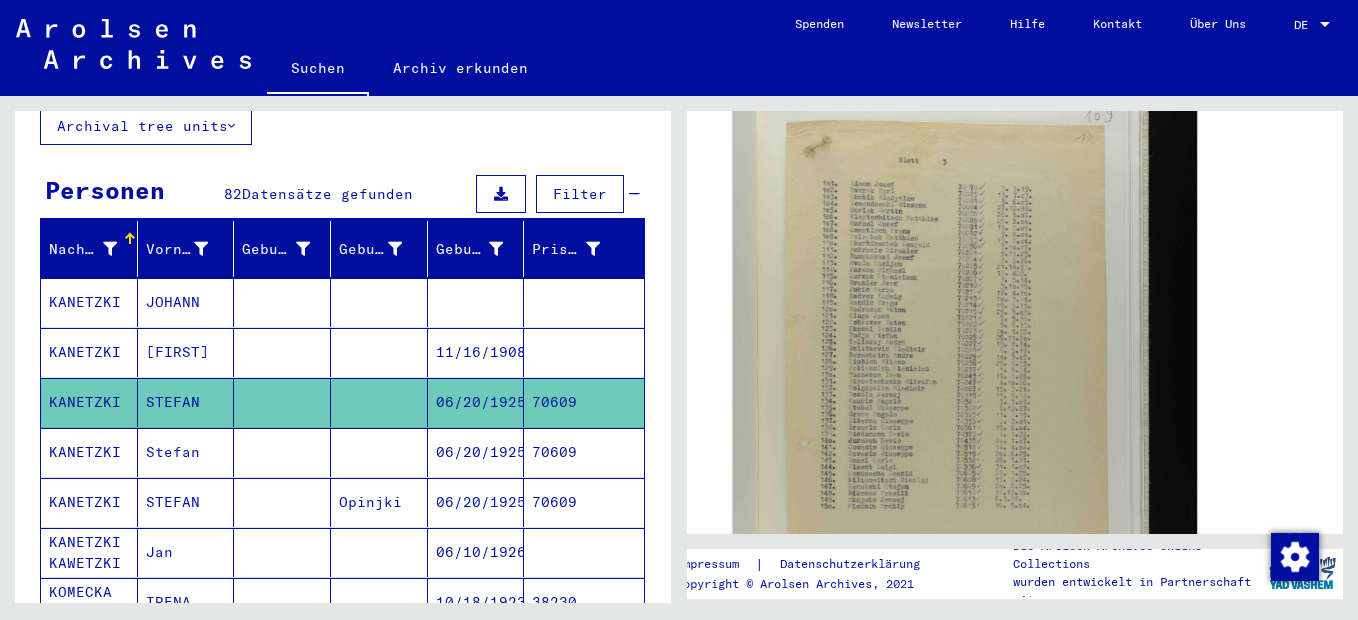 click 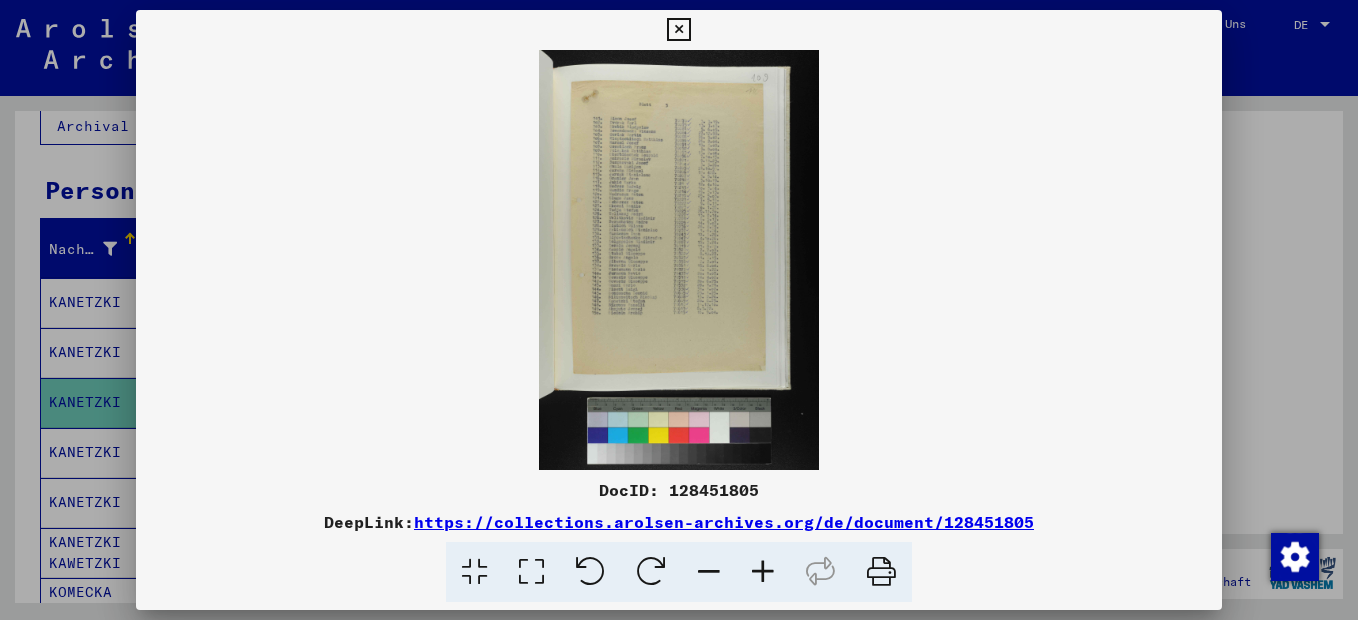 click at bounding box center (763, 572) 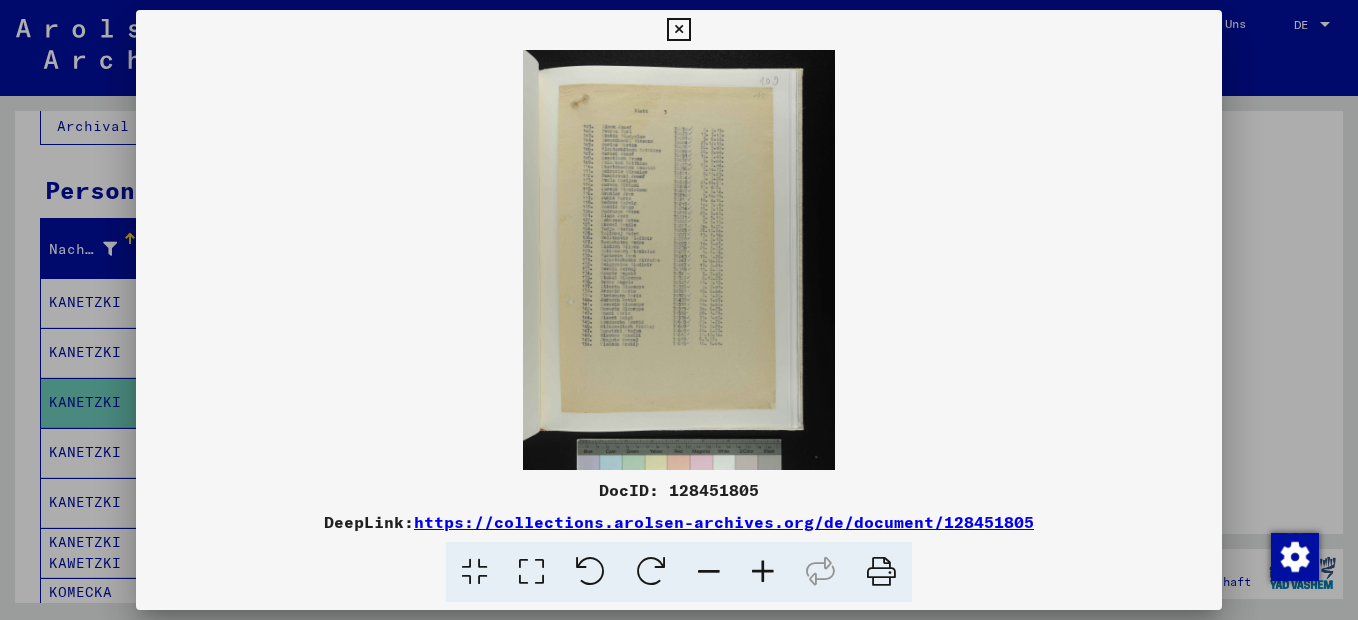 click at bounding box center [763, 572] 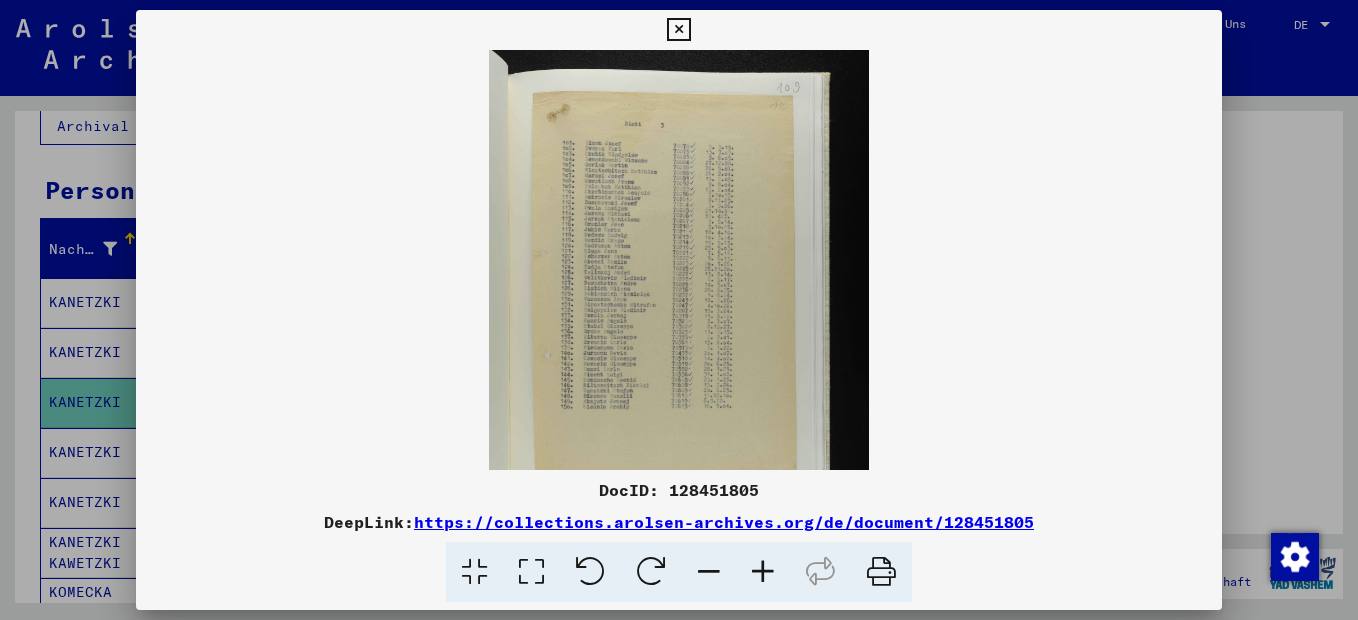 click at bounding box center (763, 572) 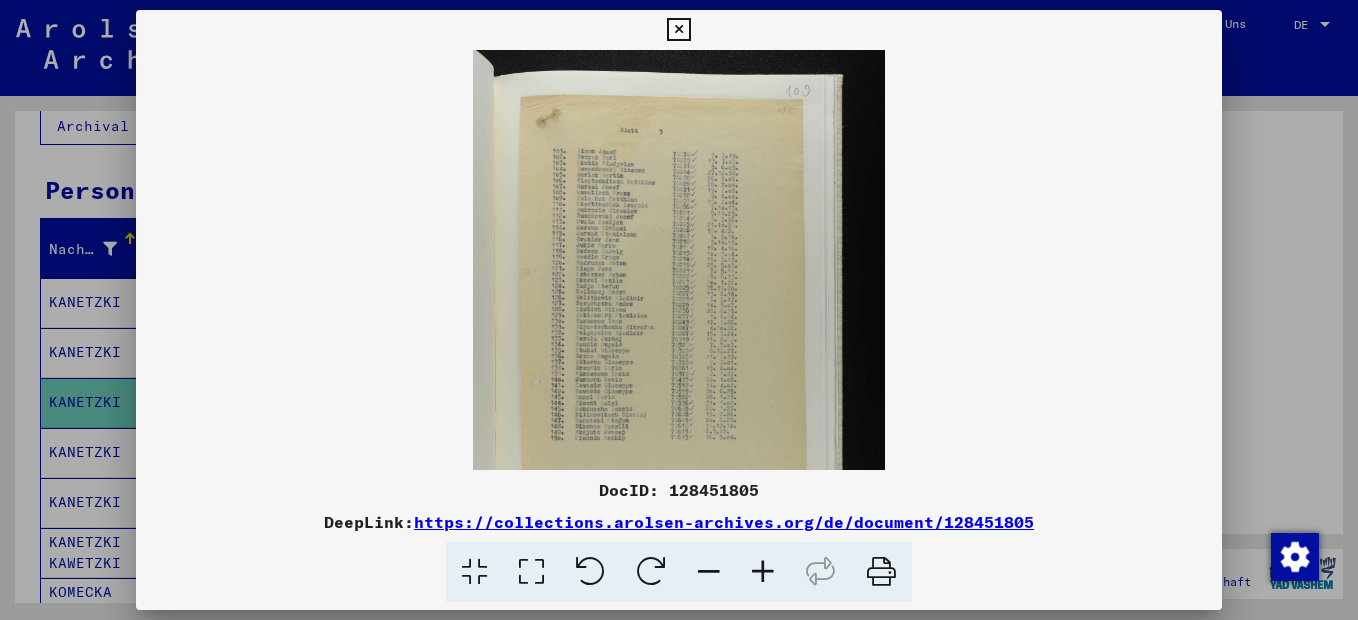 click at bounding box center [763, 572] 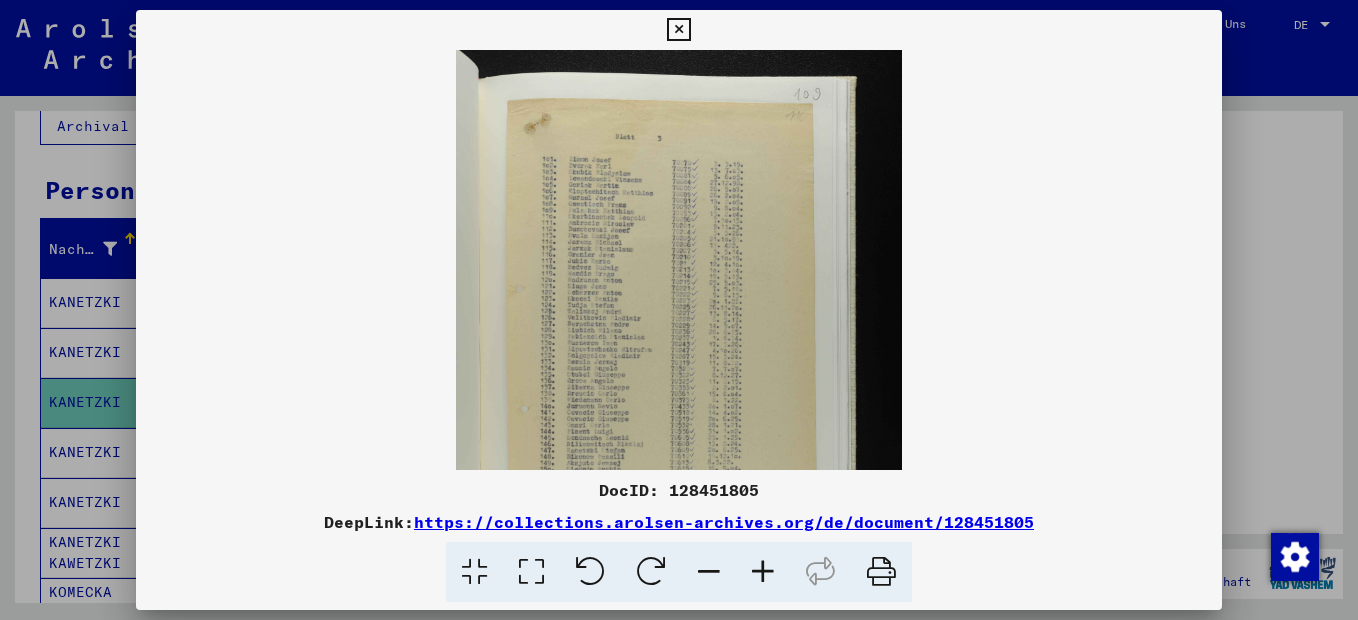 click at bounding box center (763, 572) 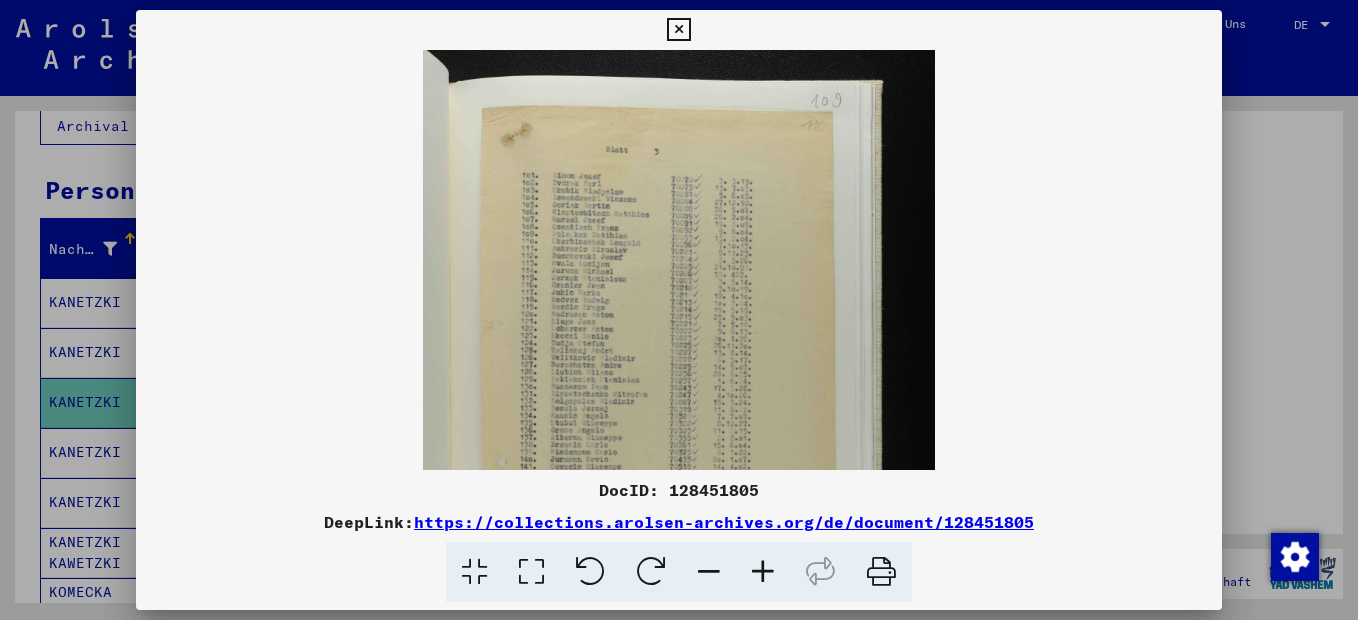 click at bounding box center [763, 572] 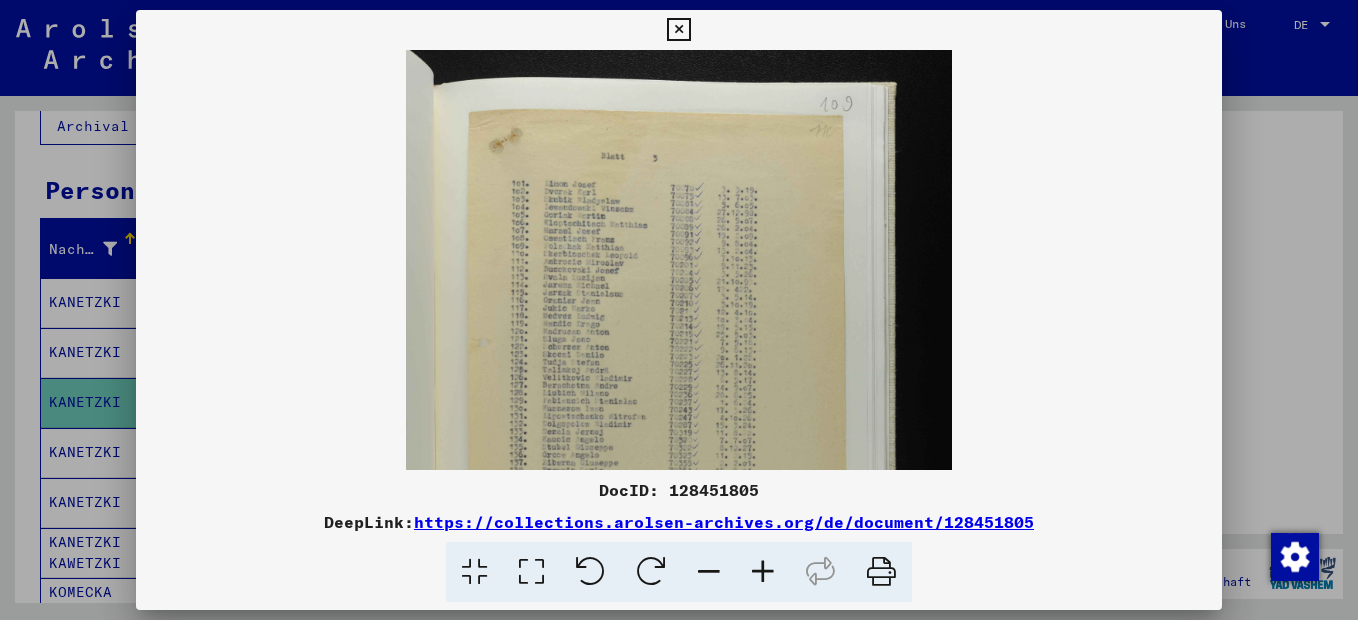 click at bounding box center [763, 572] 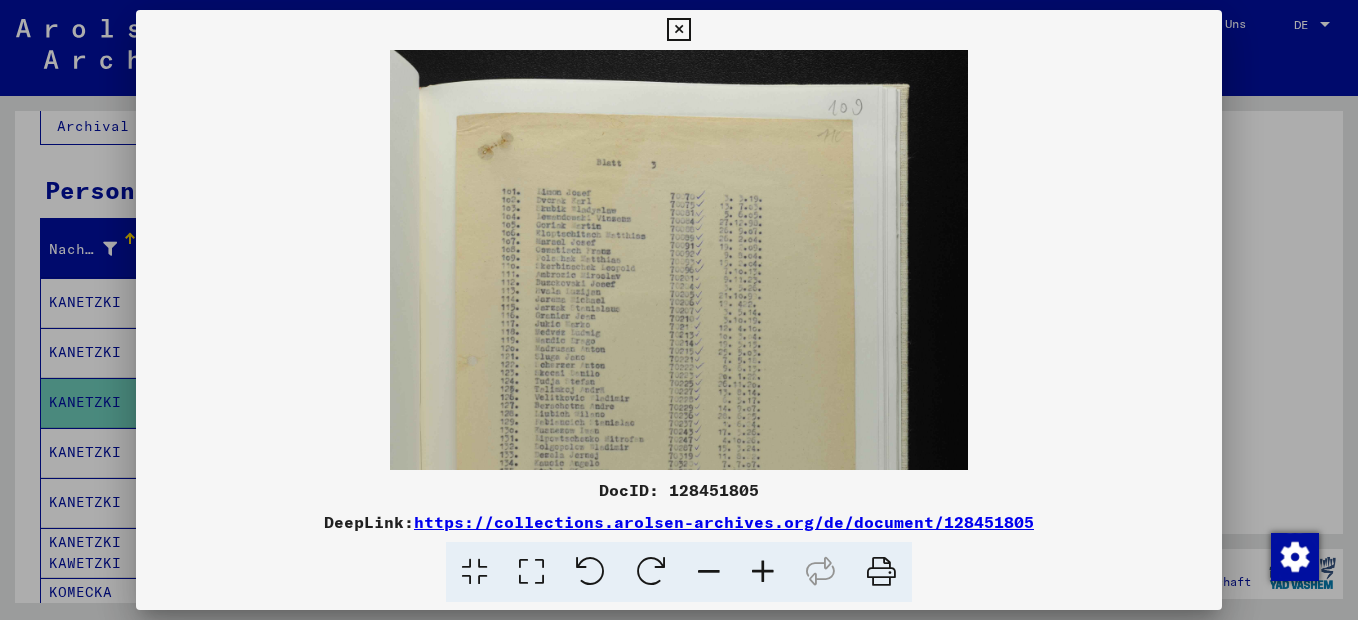 click at bounding box center [763, 572] 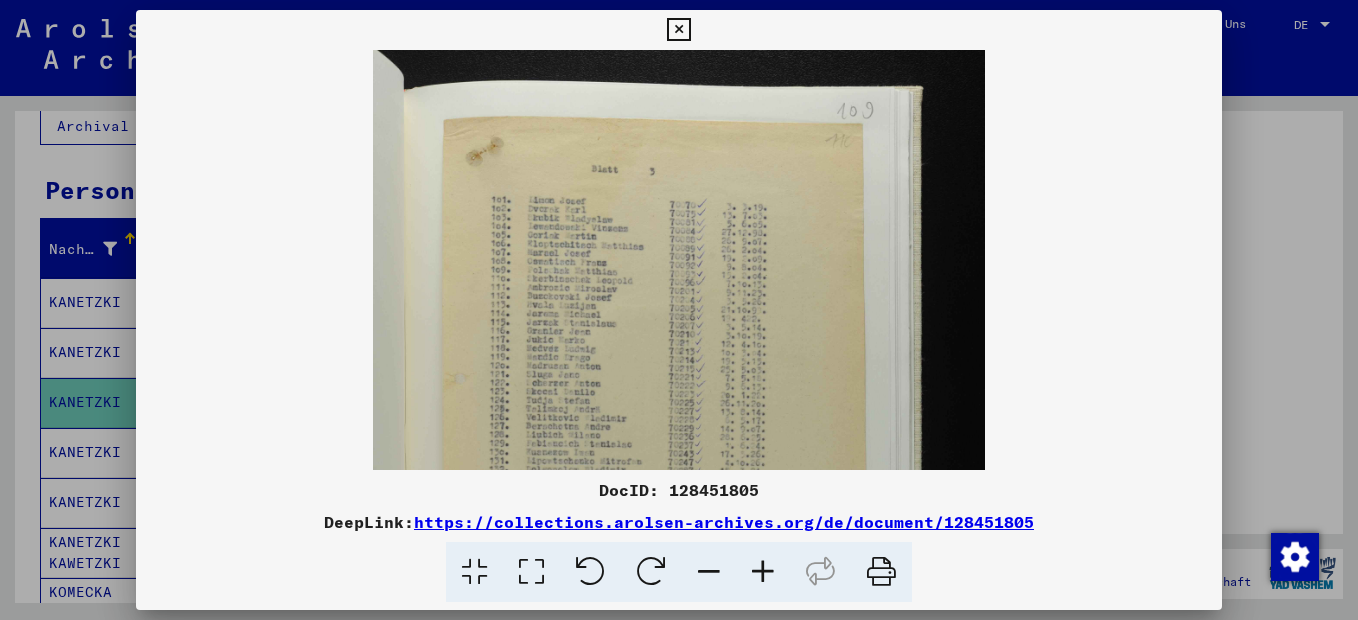 click at bounding box center [763, 572] 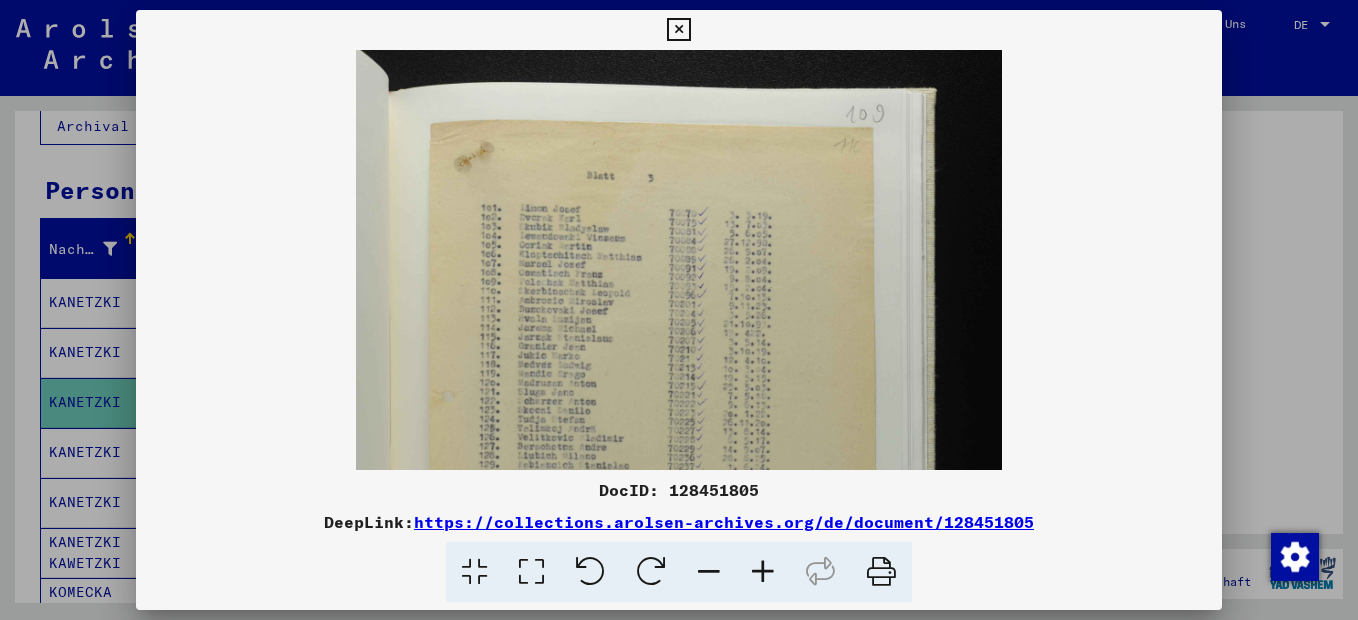 click at bounding box center (763, 572) 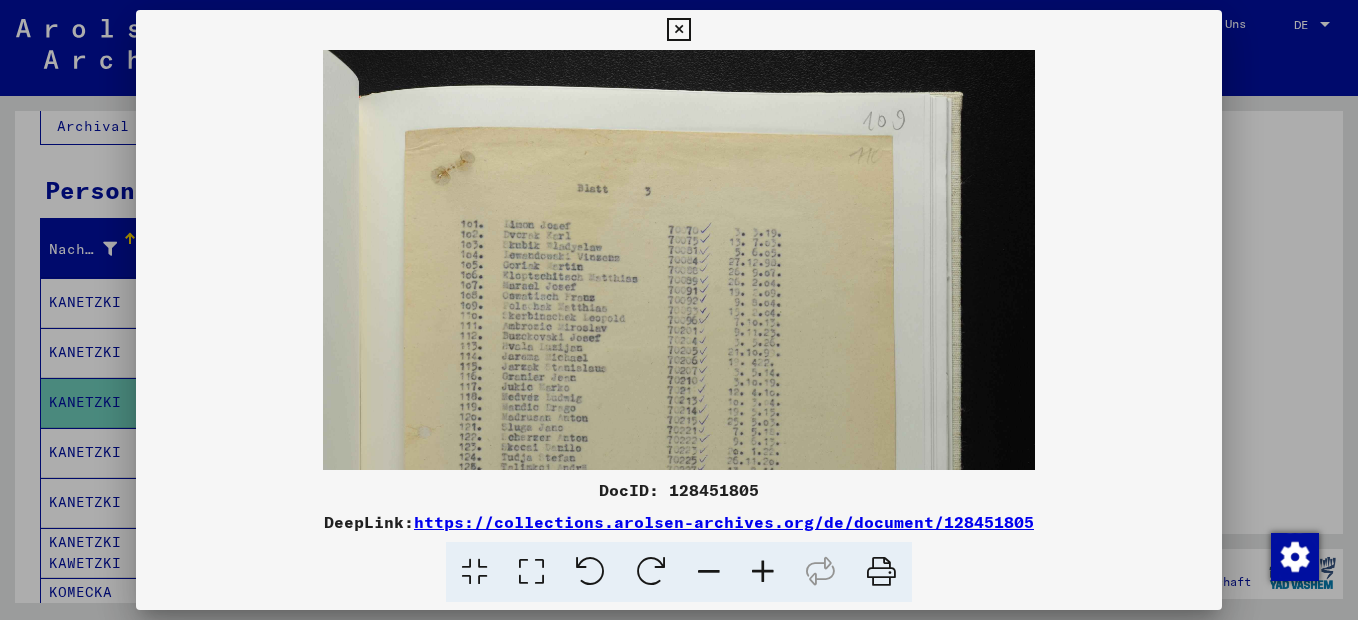 click at bounding box center (763, 572) 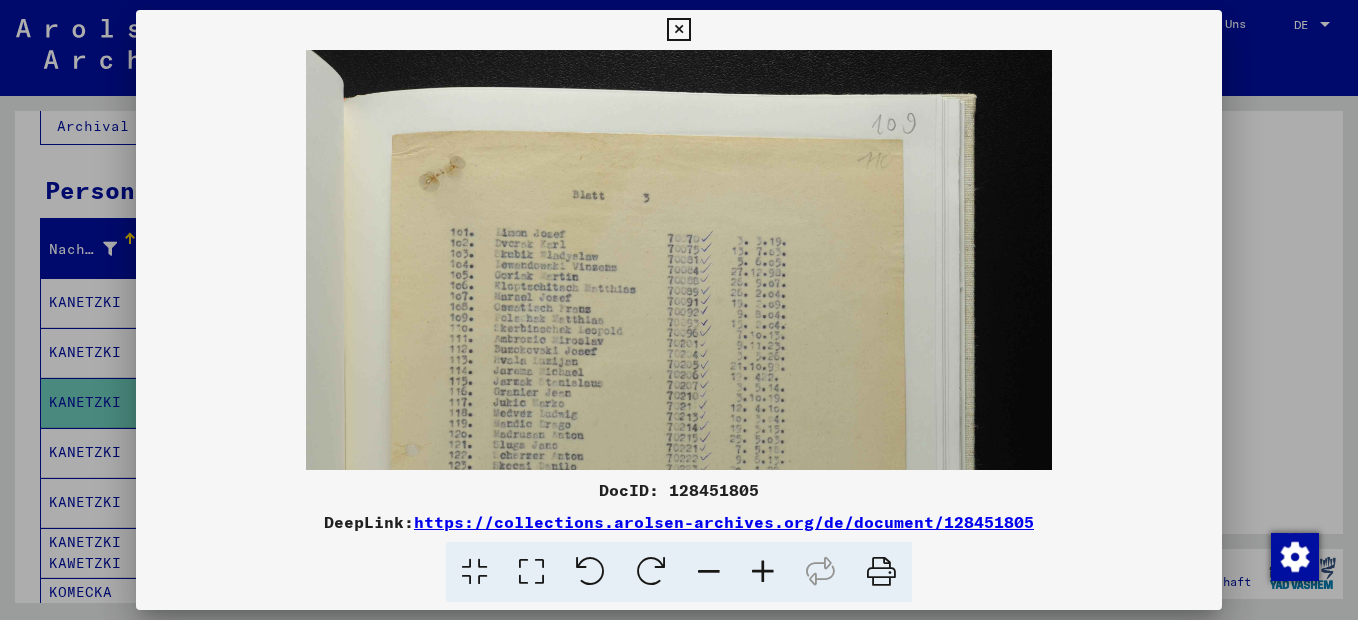 click at bounding box center (763, 572) 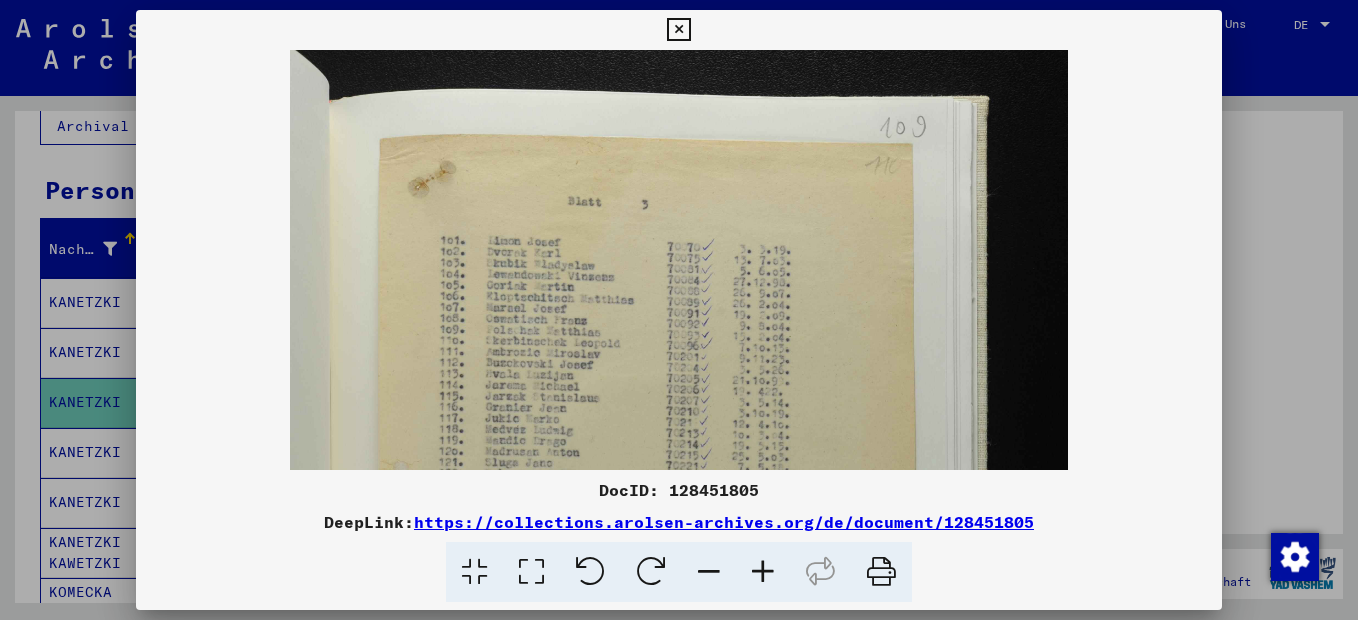 click at bounding box center [763, 572] 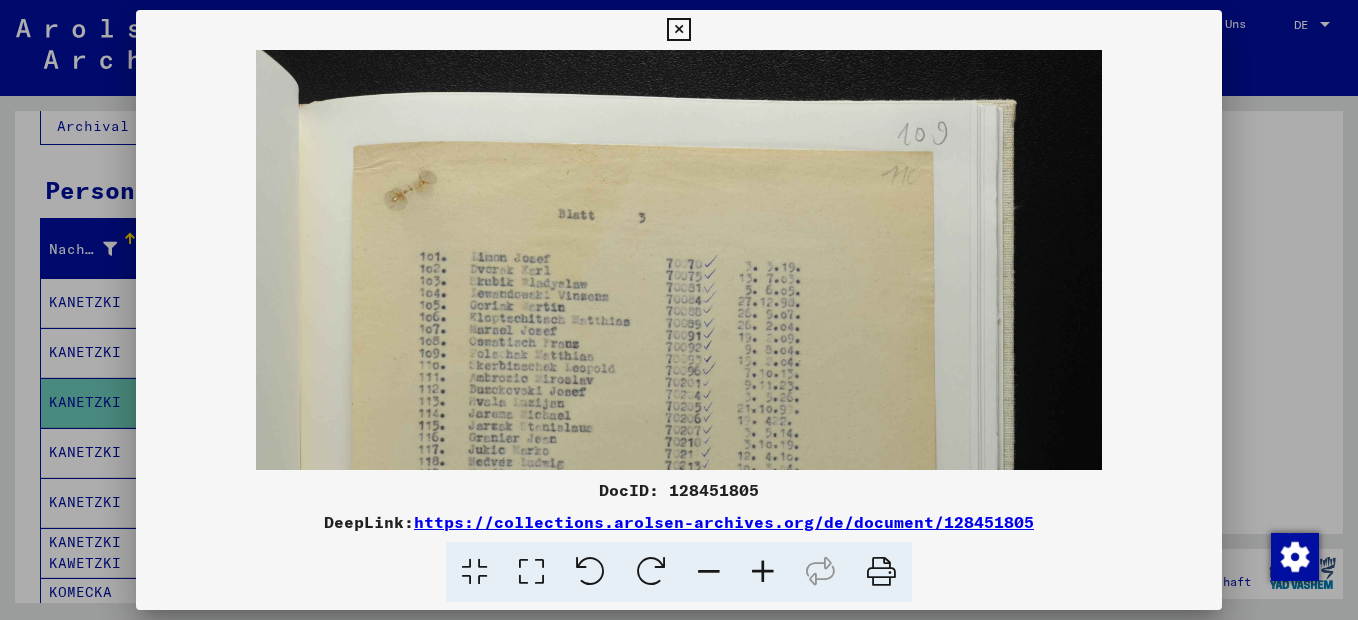 click at bounding box center [763, 572] 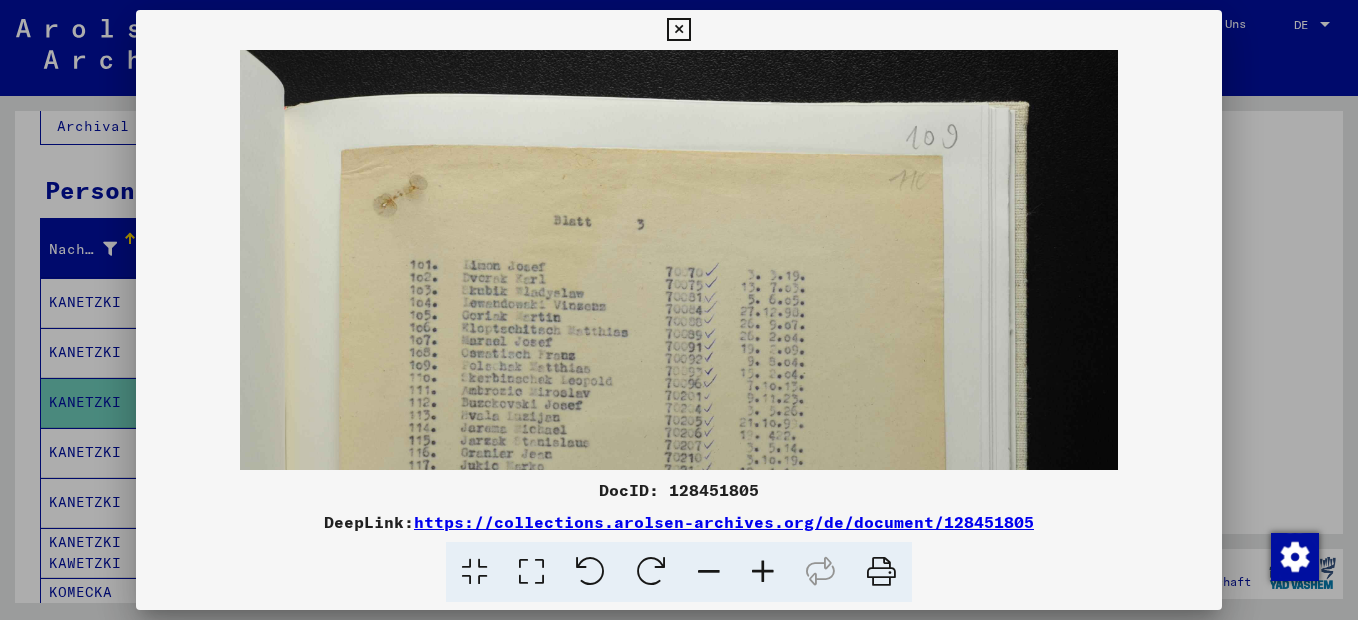 click at bounding box center (763, 572) 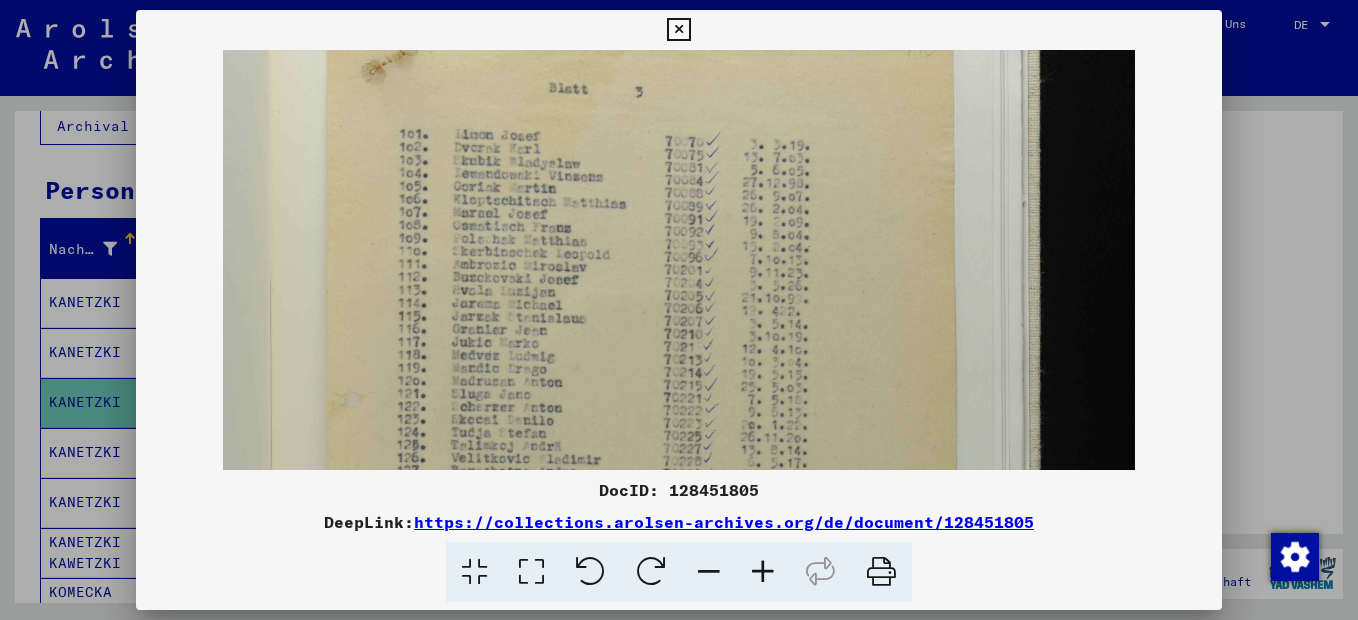 drag, startPoint x: 615, startPoint y: 388, endPoint x: 640, endPoint y: 258, distance: 132.38202 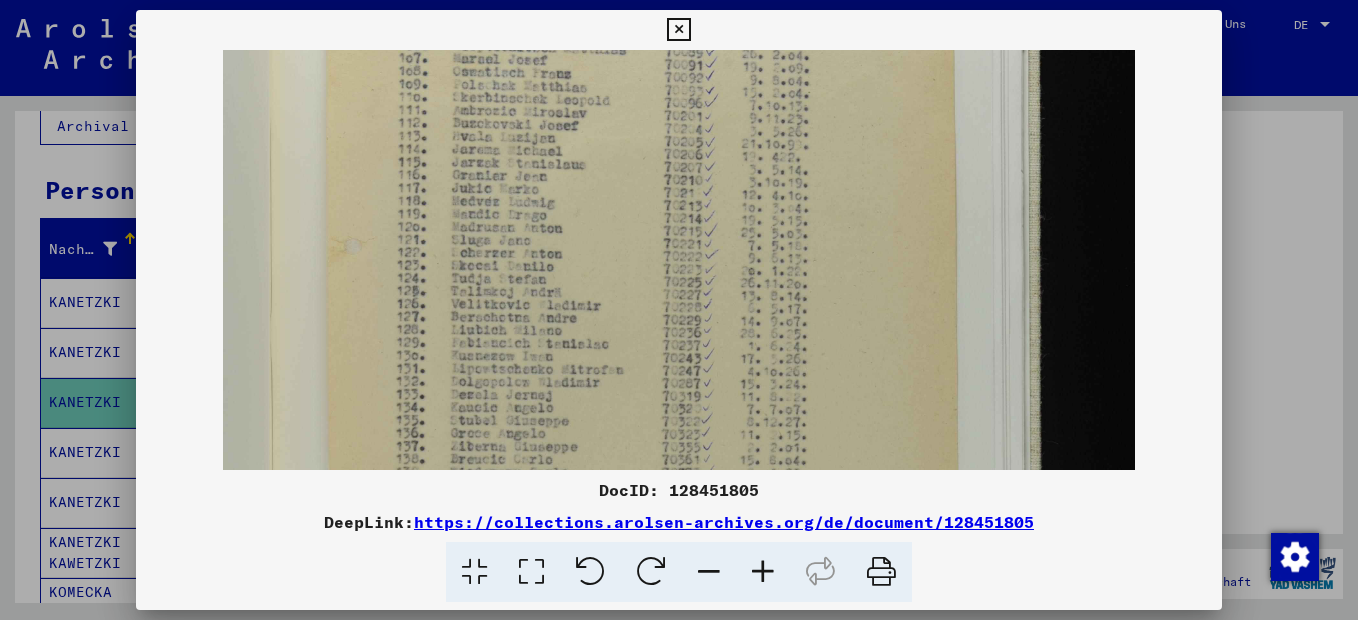 drag, startPoint x: 617, startPoint y: 360, endPoint x: 637, endPoint y: 198, distance: 163.2299 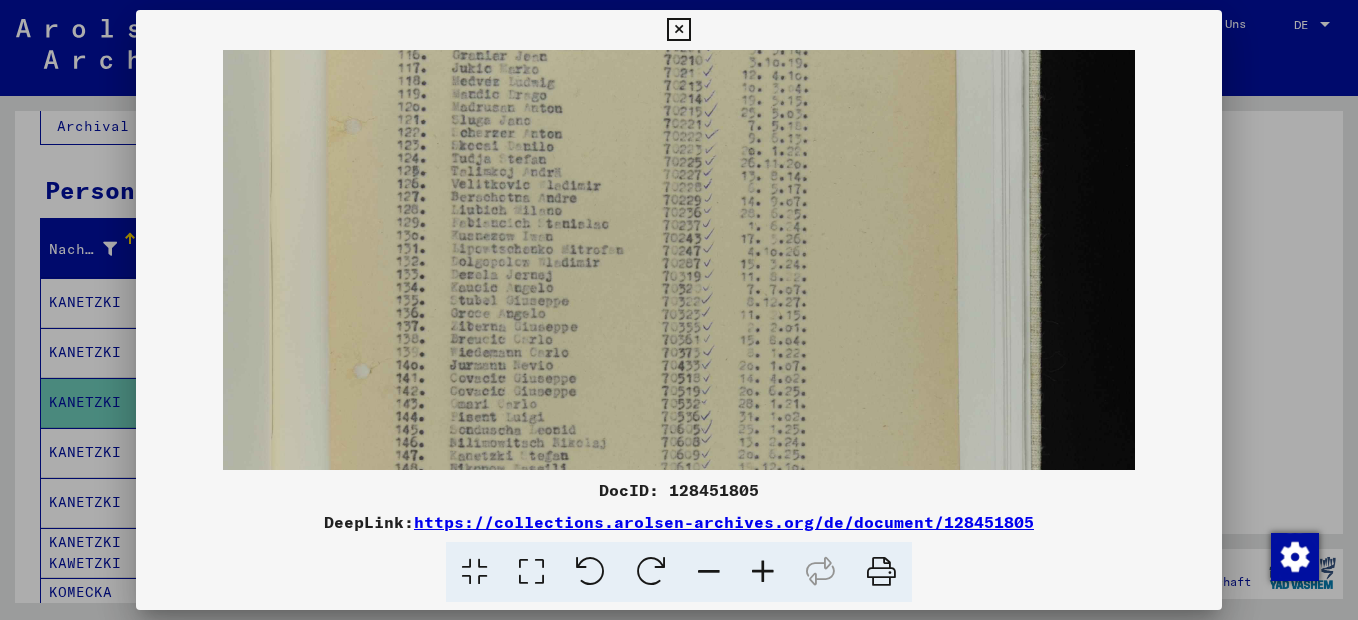 drag, startPoint x: 610, startPoint y: 363, endPoint x: 612, endPoint y: 256, distance: 107.01869 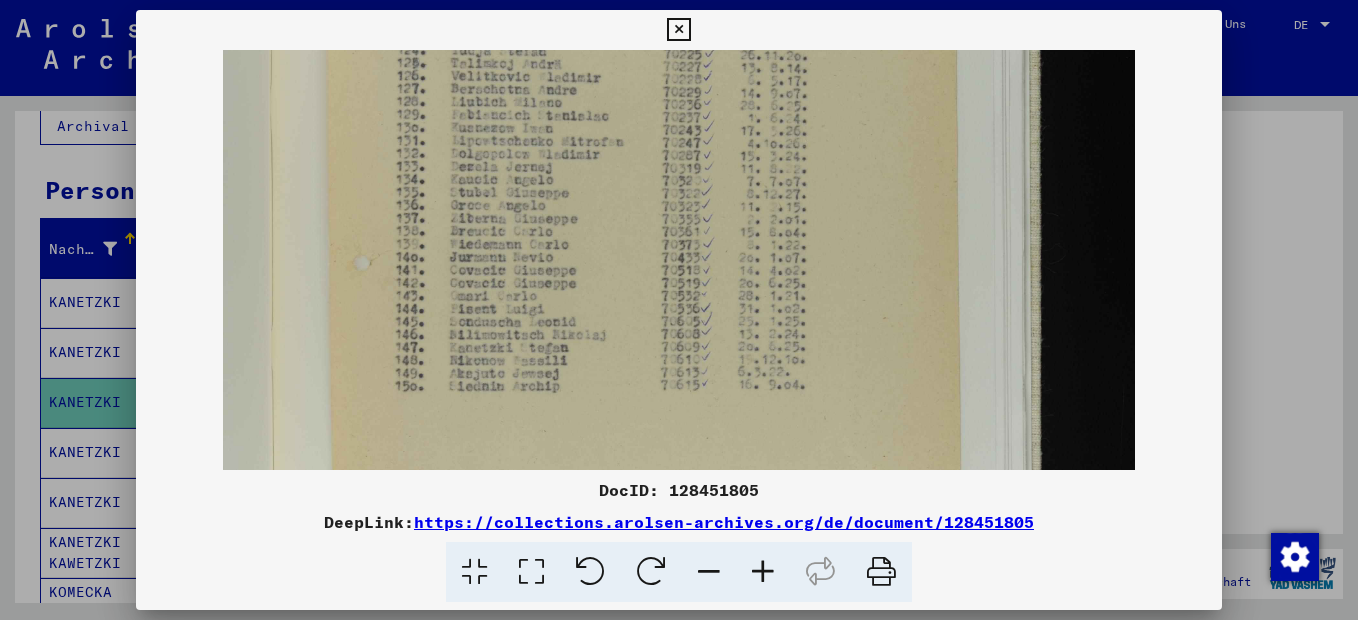 scroll, scrollTop: 522, scrollLeft: 0, axis: vertical 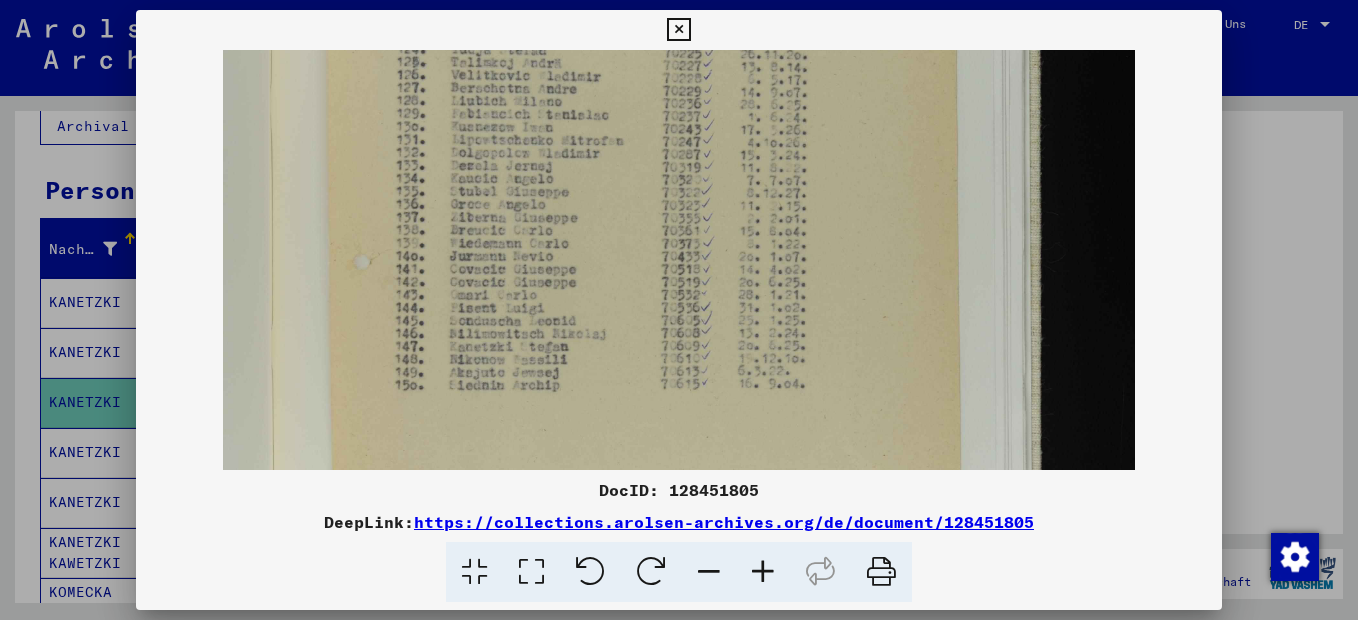drag, startPoint x: 577, startPoint y: 363, endPoint x: 587, endPoint y: 255, distance: 108.461975 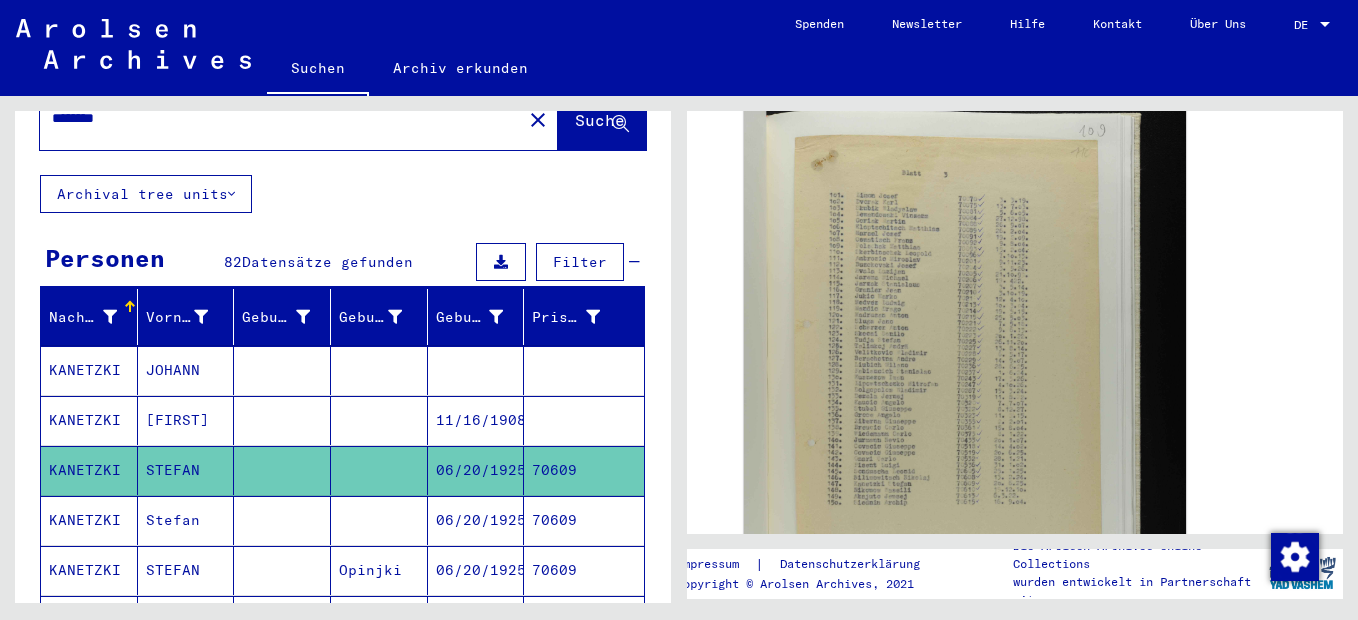 scroll, scrollTop: 0, scrollLeft: 0, axis: both 